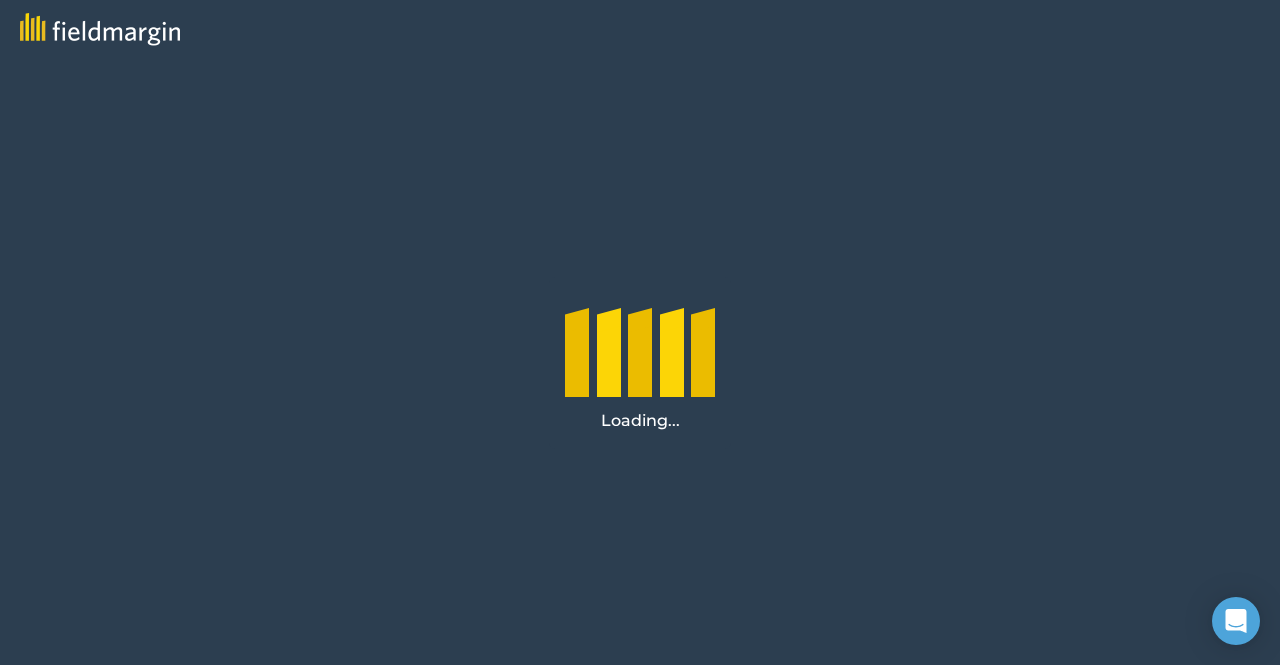 scroll, scrollTop: 0, scrollLeft: 0, axis: both 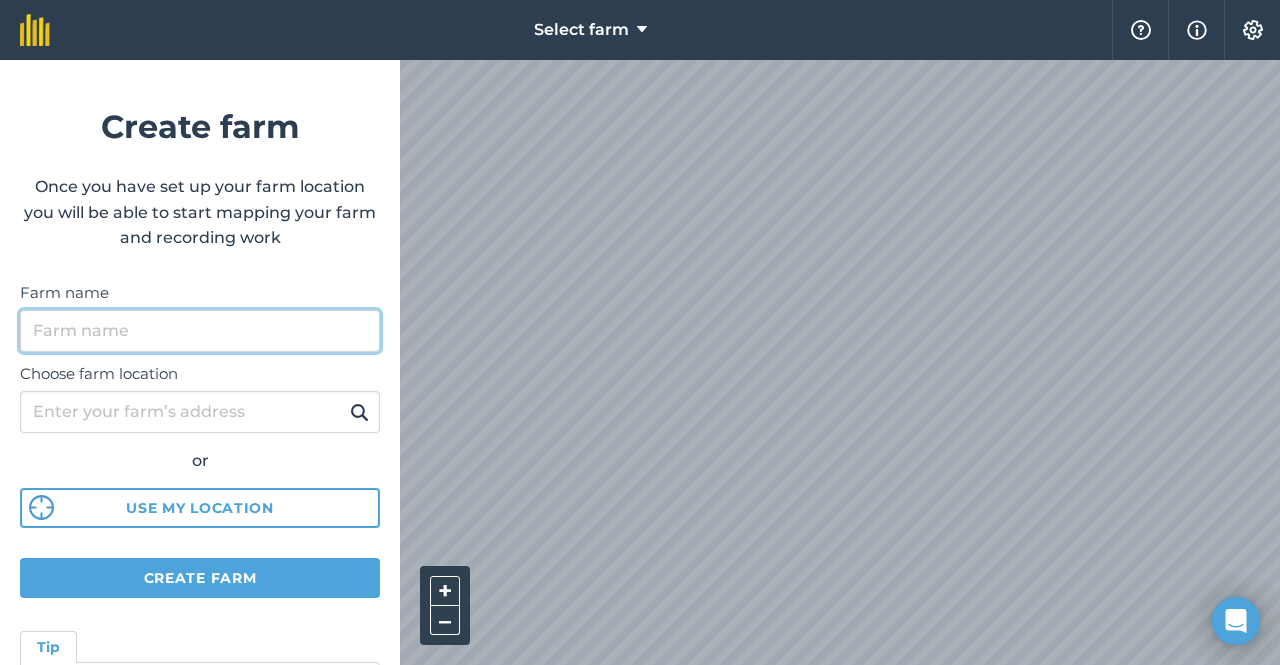 click on "Farm name" at bounding box center (200, 331) 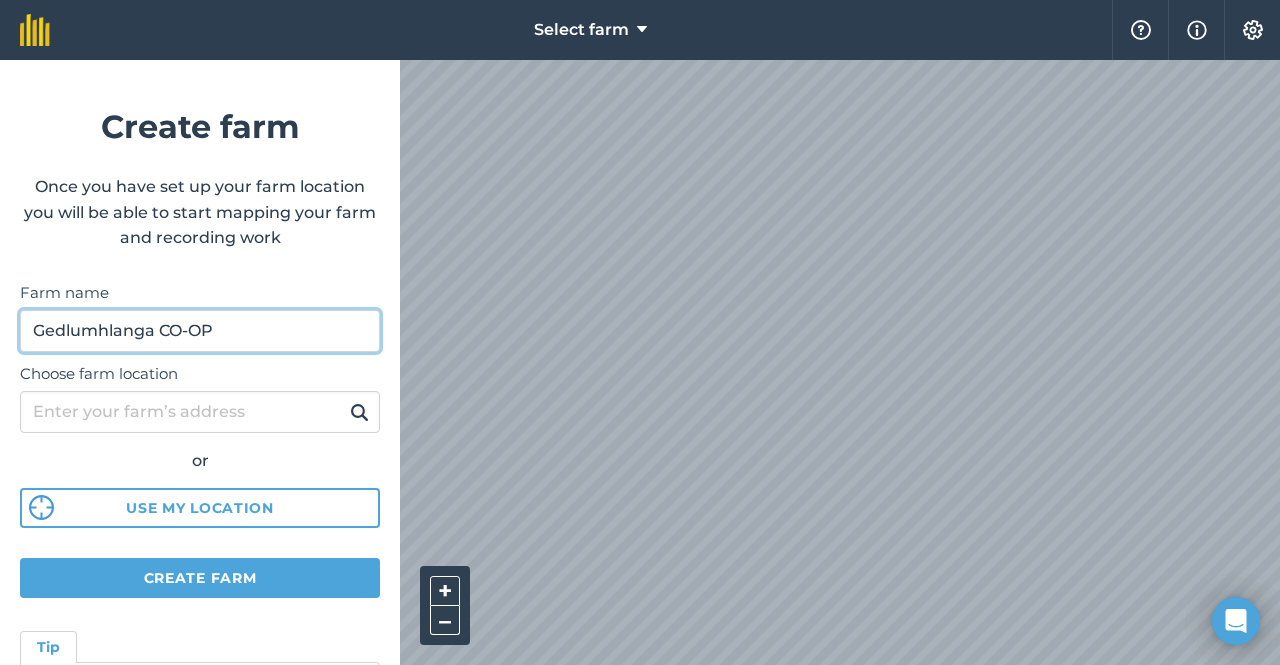 type on "Gedlumhlanga CO-OP" 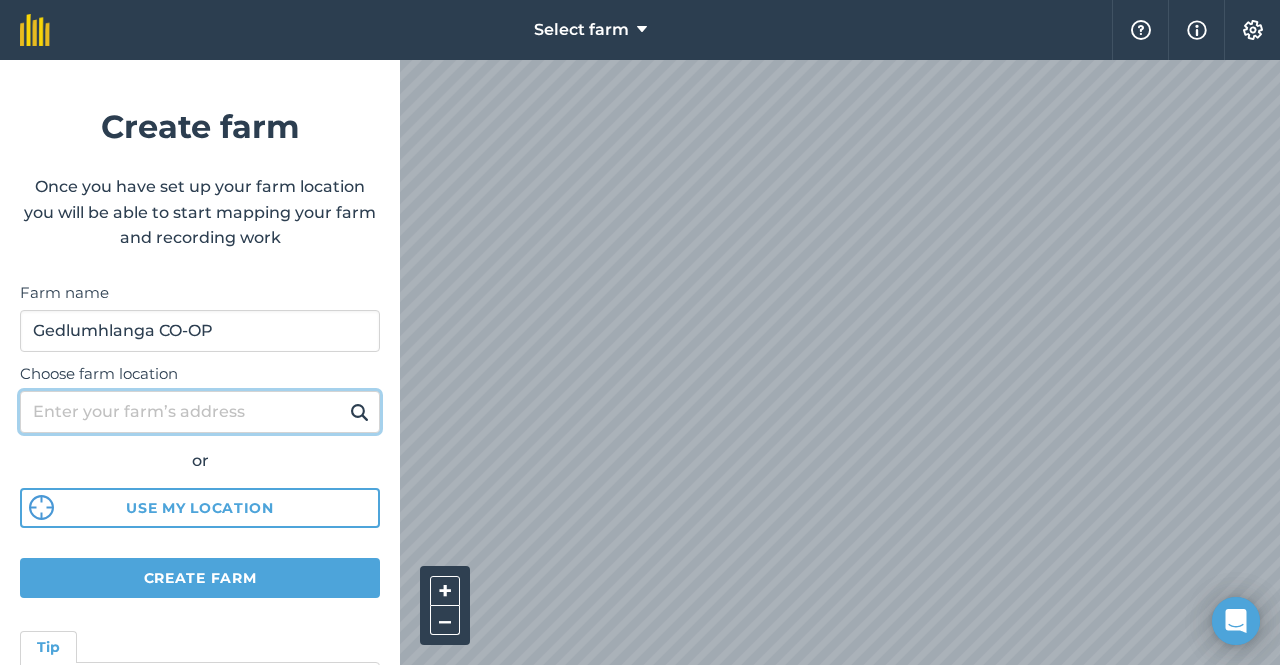 drag, startPoint x: 90, startPoint y: 329, endPoint x: 162, endPoint y: 415, distance: 112.1606 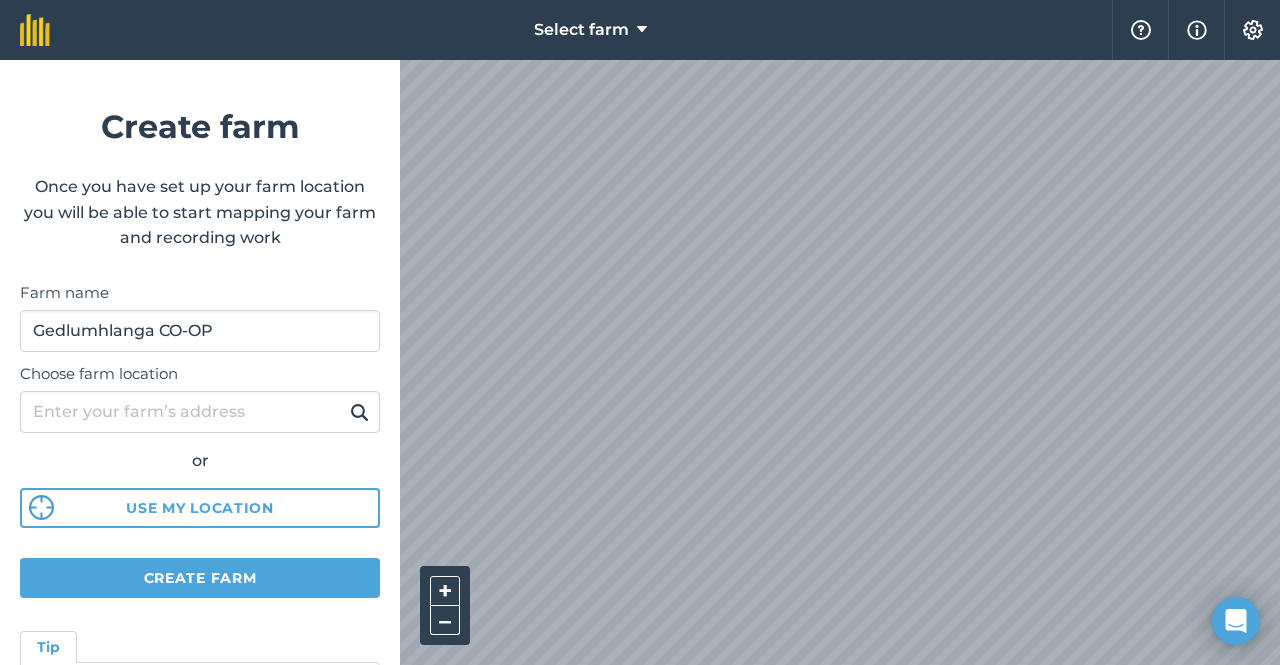 click at bounding box center (359, 412) 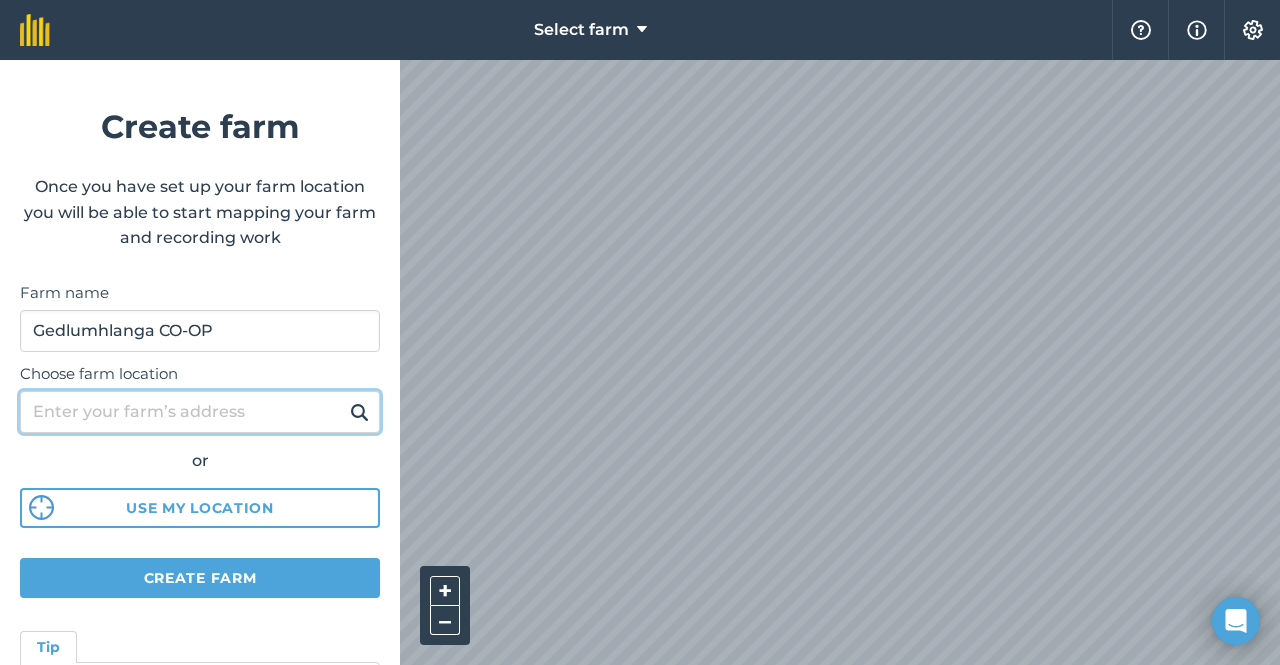 click on "Choose farm location" at bounding box center (200, 412) 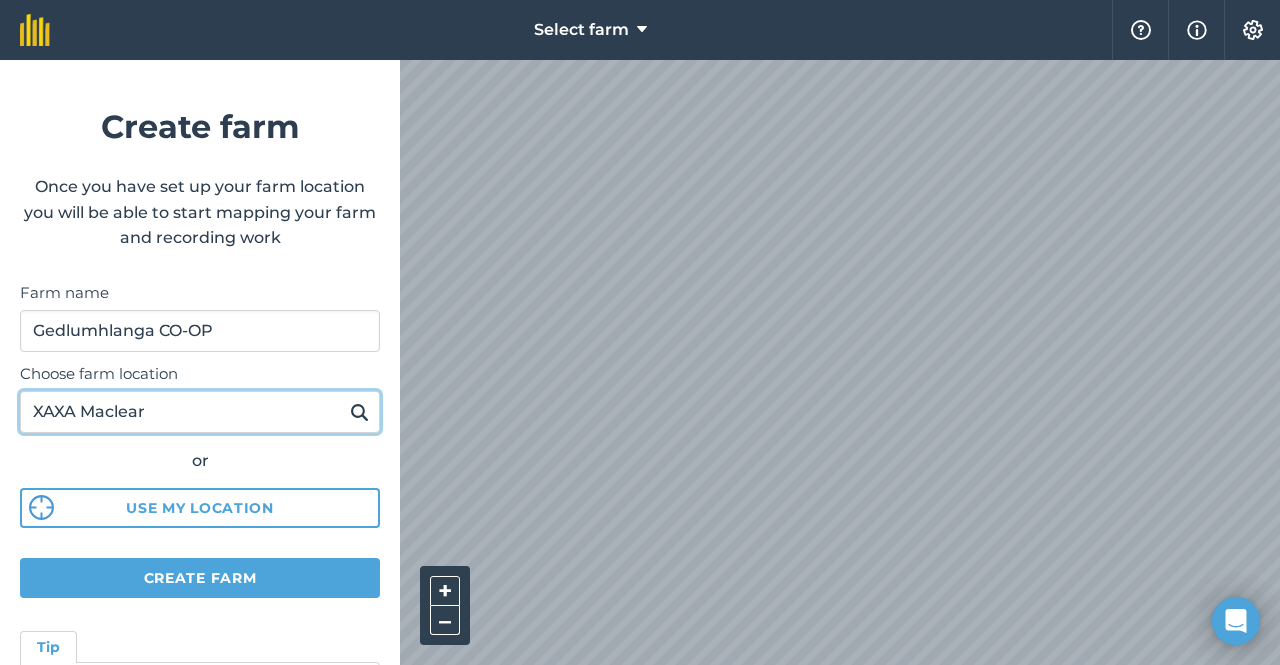 type on "XAXA Maclear" 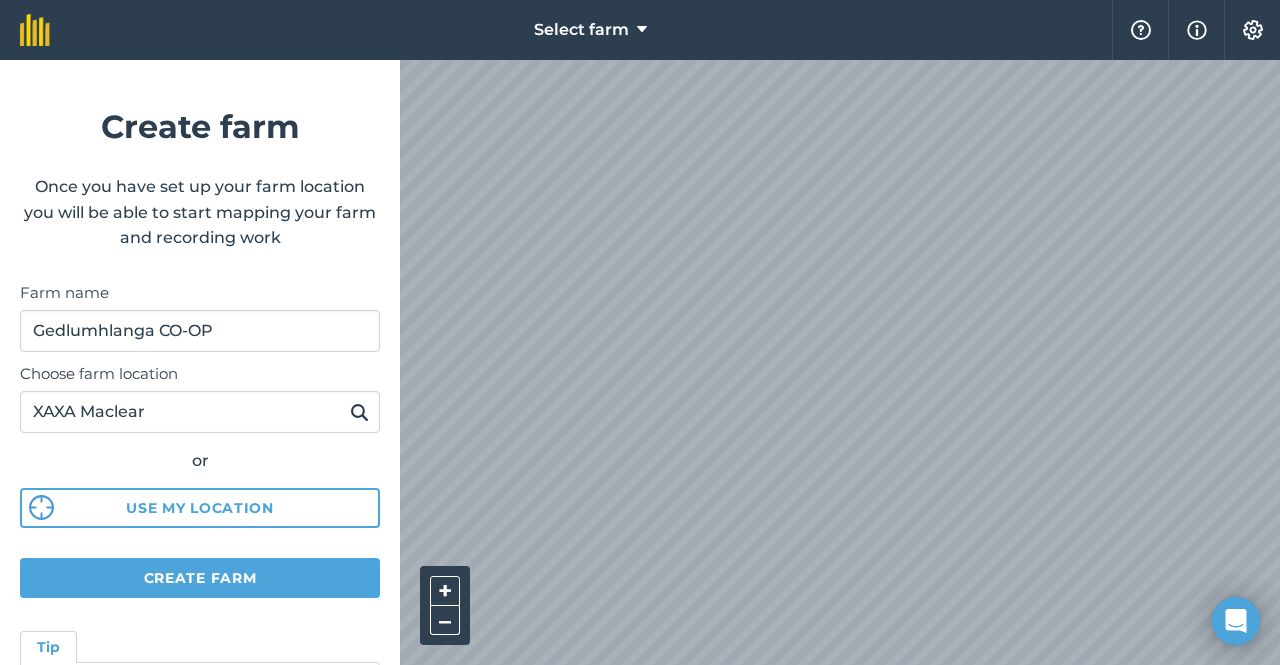 click at bounding box center (359, 412) 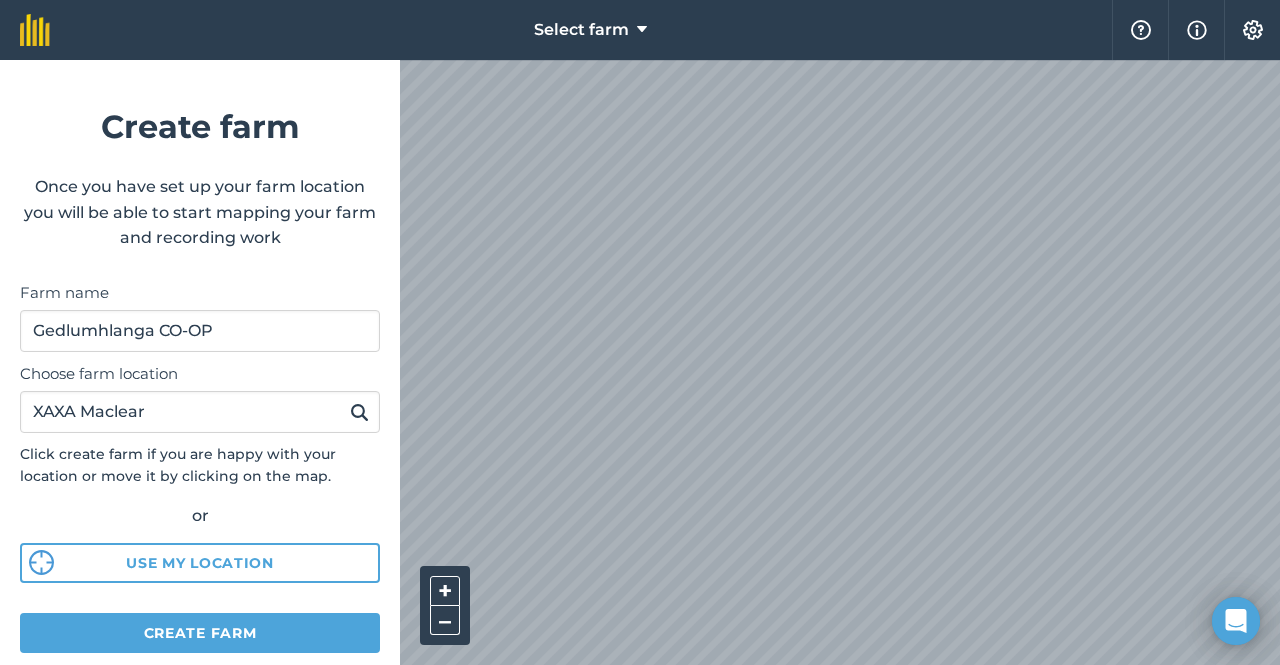 click at bounding box center [359, 412] 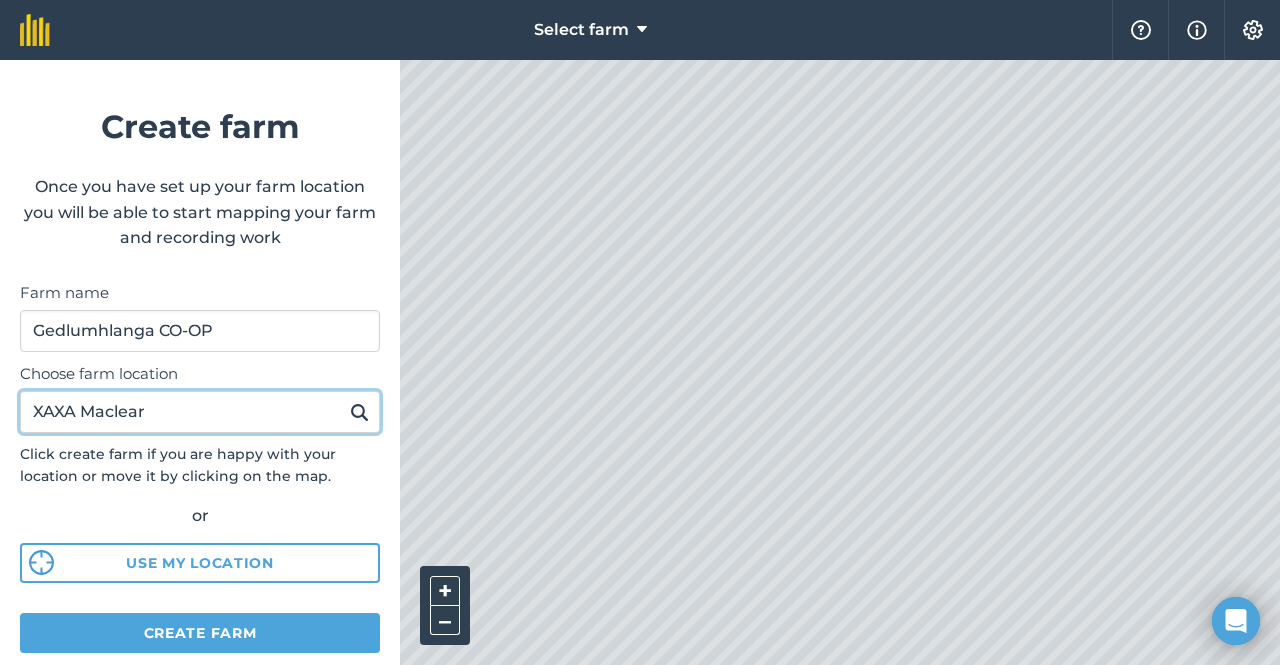 drag, startPoint x: 172, startPoint y: 403, endPoint x: 25, endPoint y: 415, distance: 147.48898 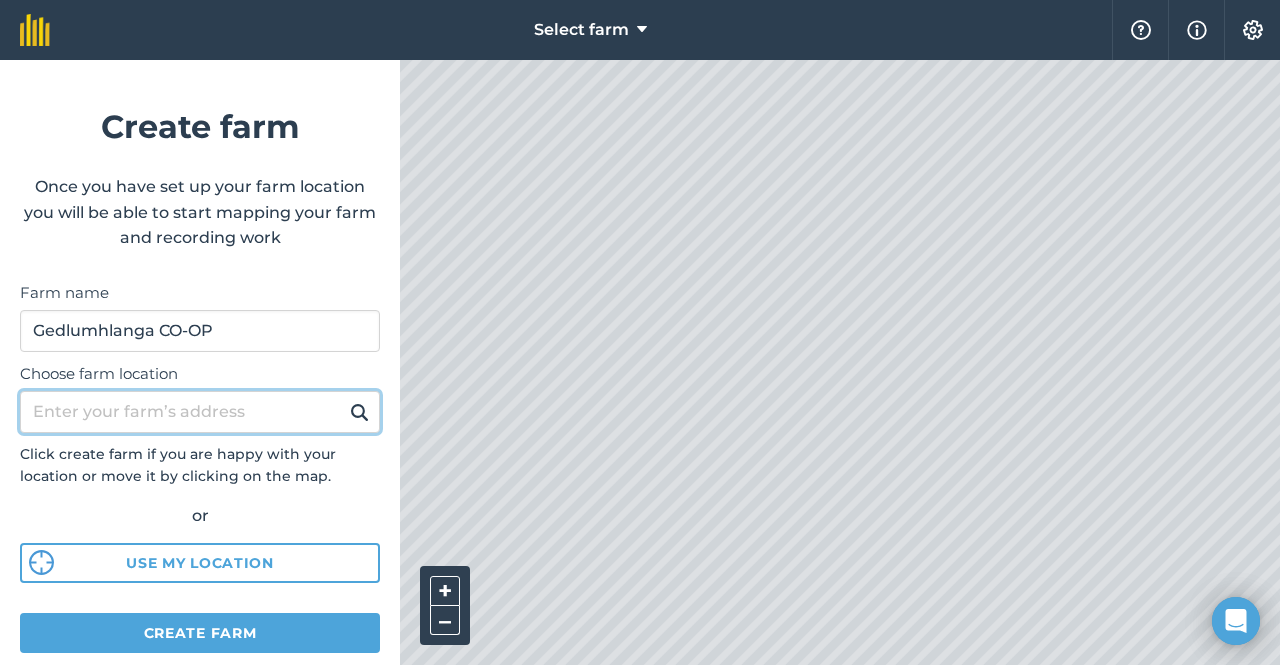 paste on "https://maps.google.com/maps?q=-30.8504689%2C28.5549909&z=17&hl=en" 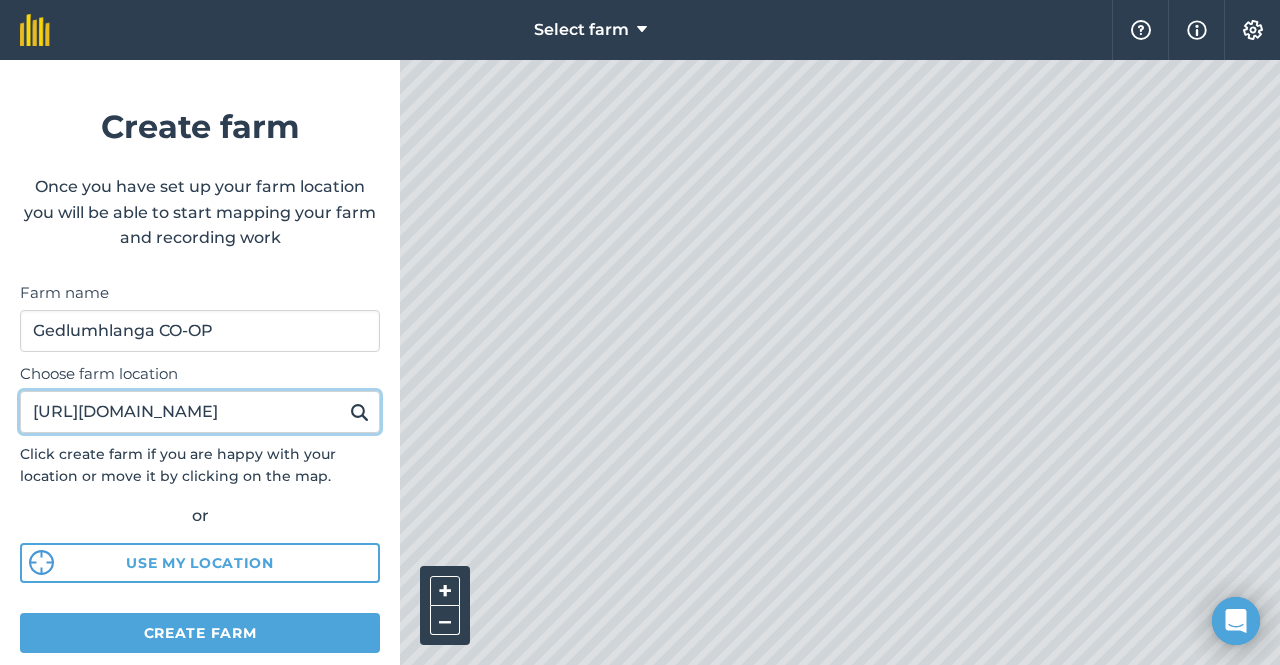 scroll, scrollTop: 0, scrollLeft: 287, axis: horizontal 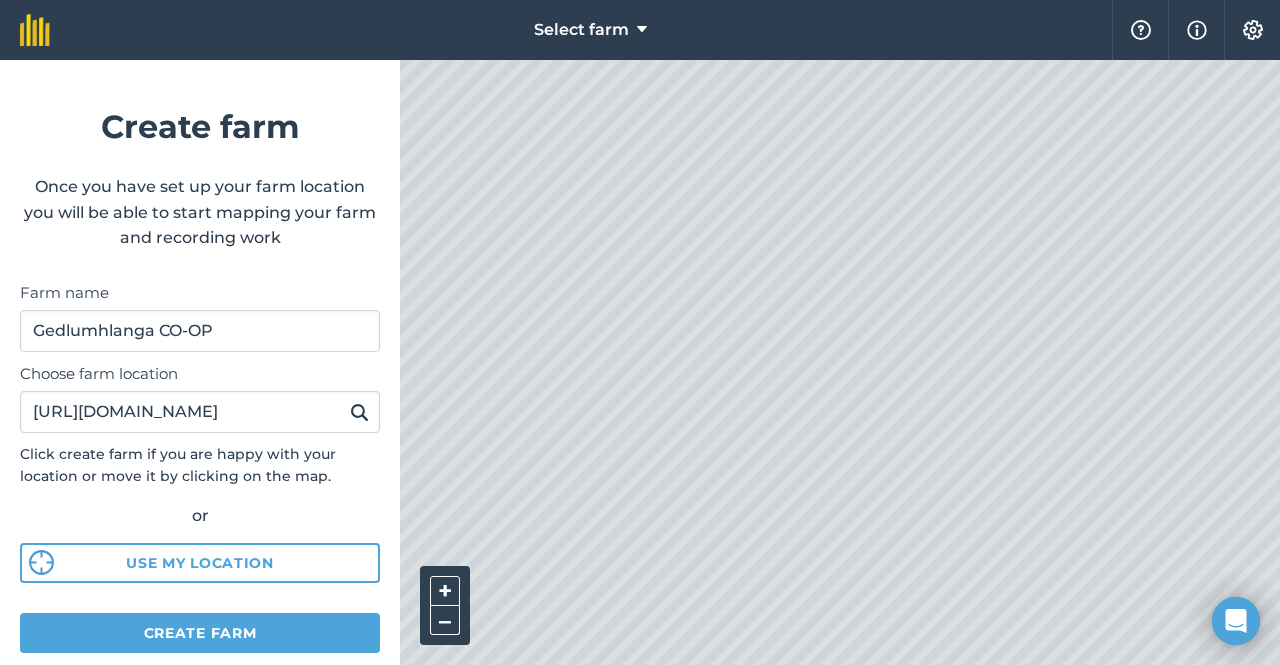click at bounding box center (359, 412) 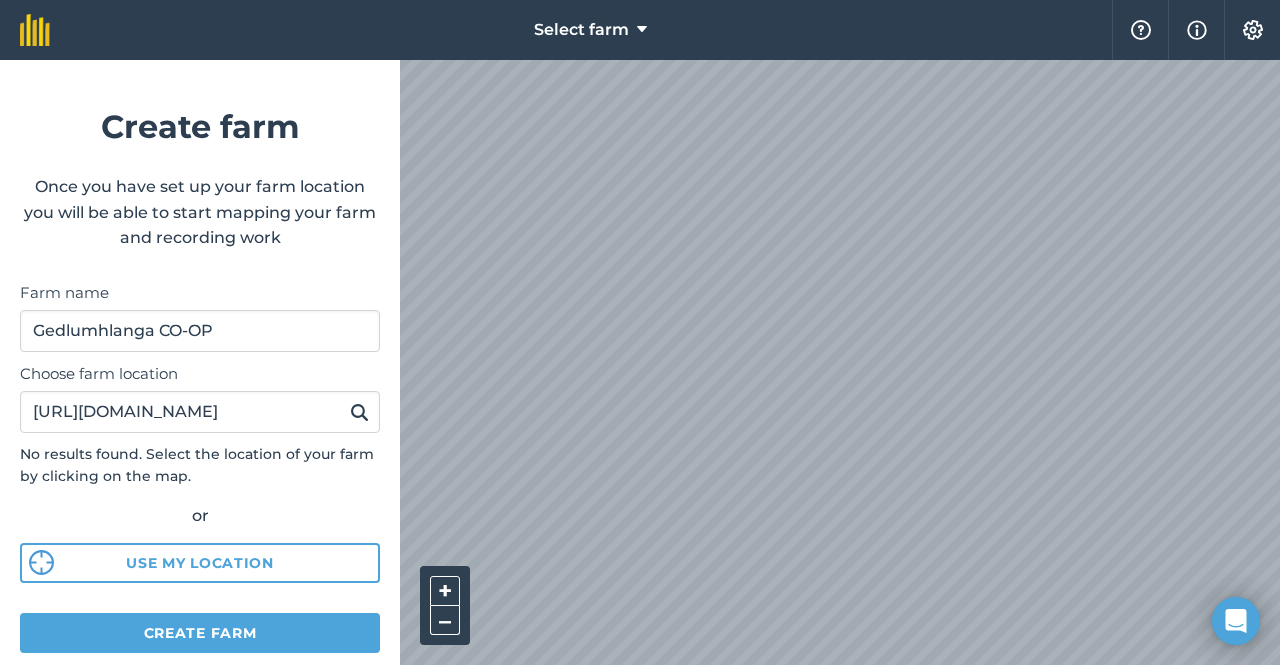 click at bounding box center [359, 412] 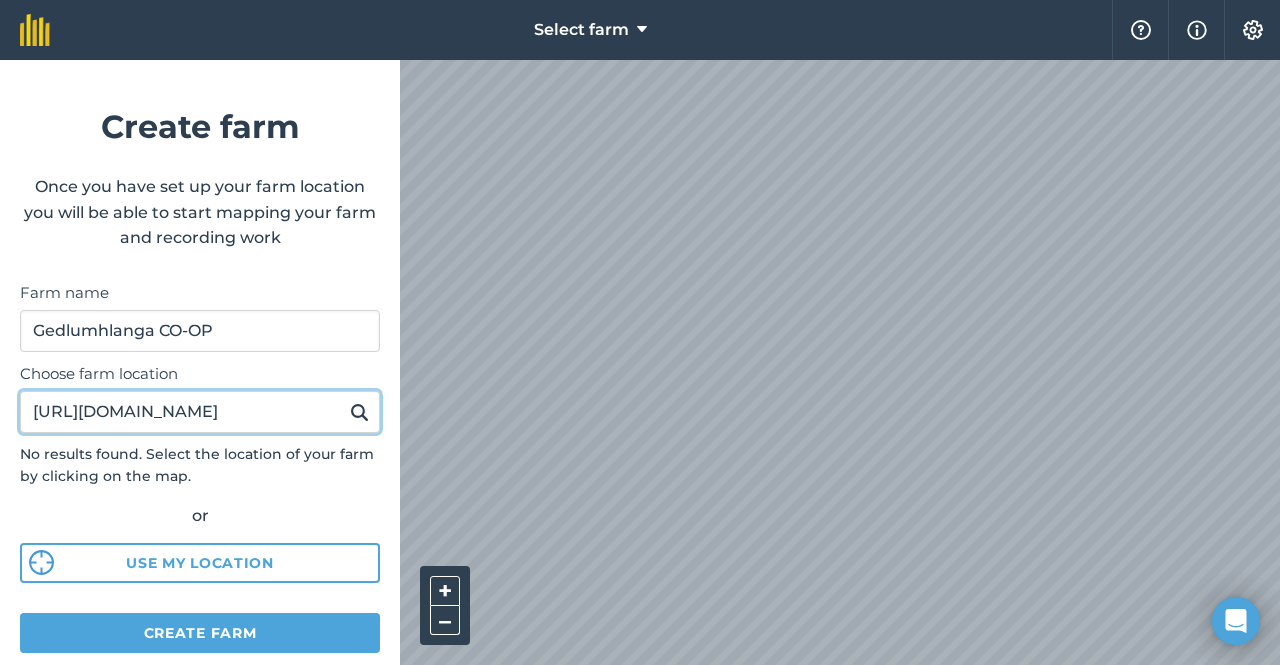 click on "https://maps.google.com/maps?q=-30.8504689%2C28.5549909&z=17&hl=en" at bounding box center (200, 412) 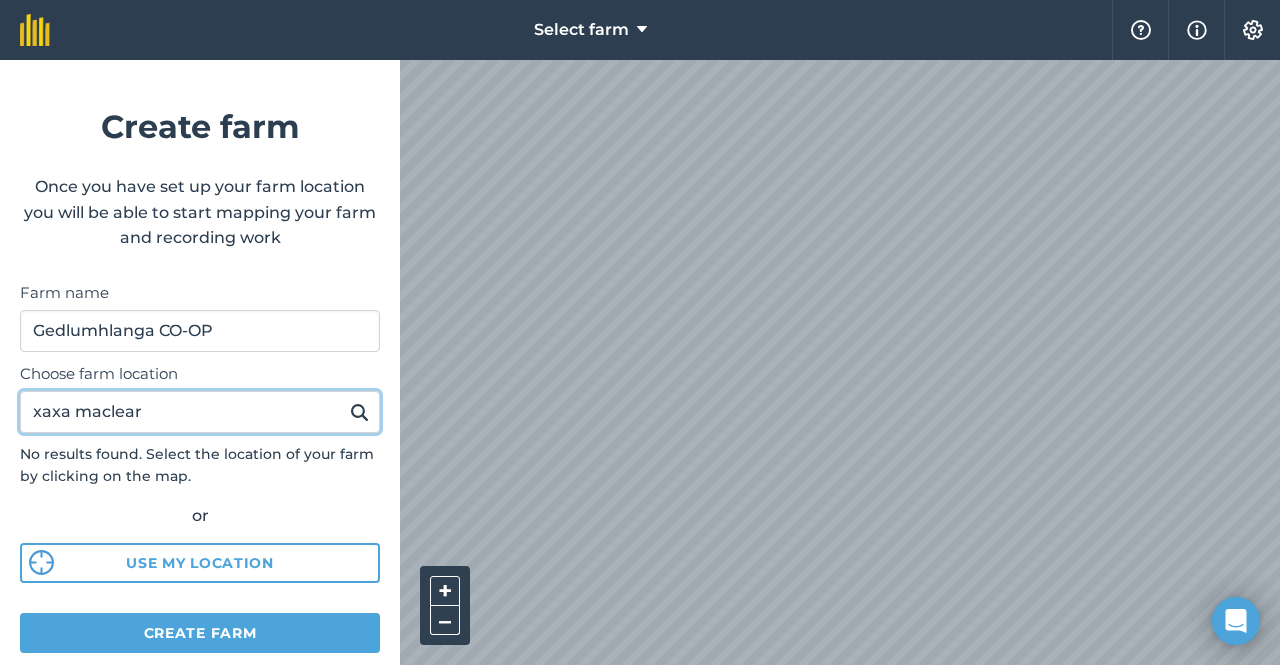 type on "xaxa maclear" 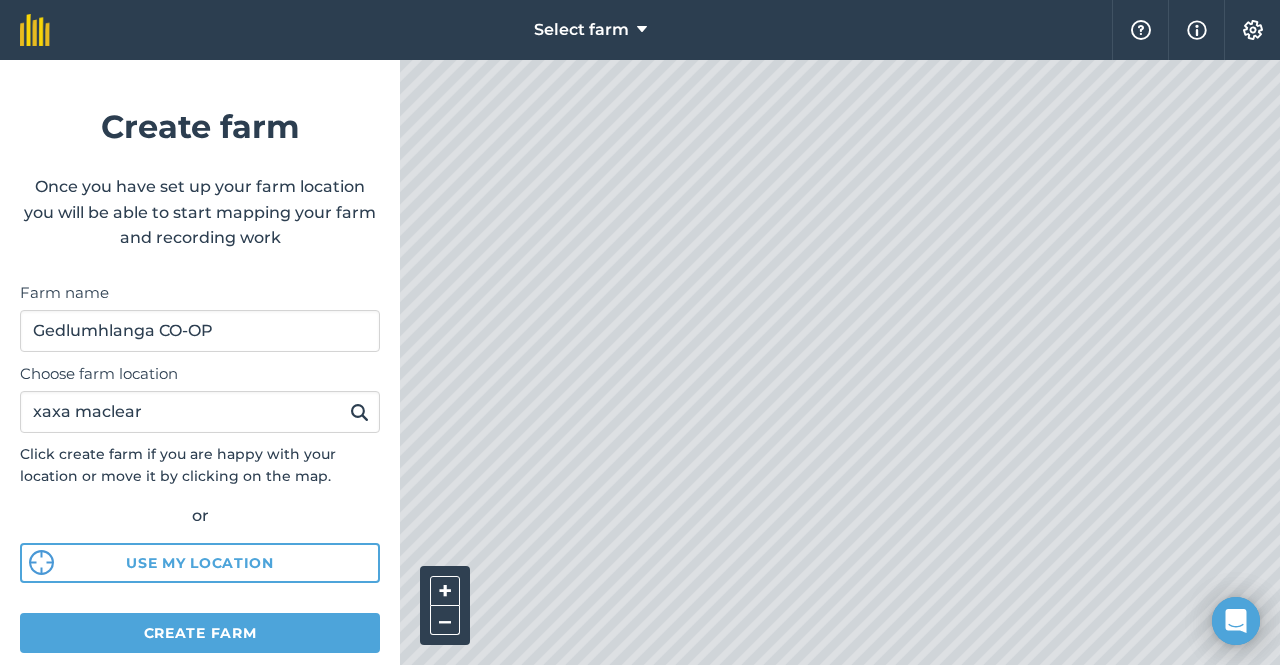 click at bounding box center (359, 412) 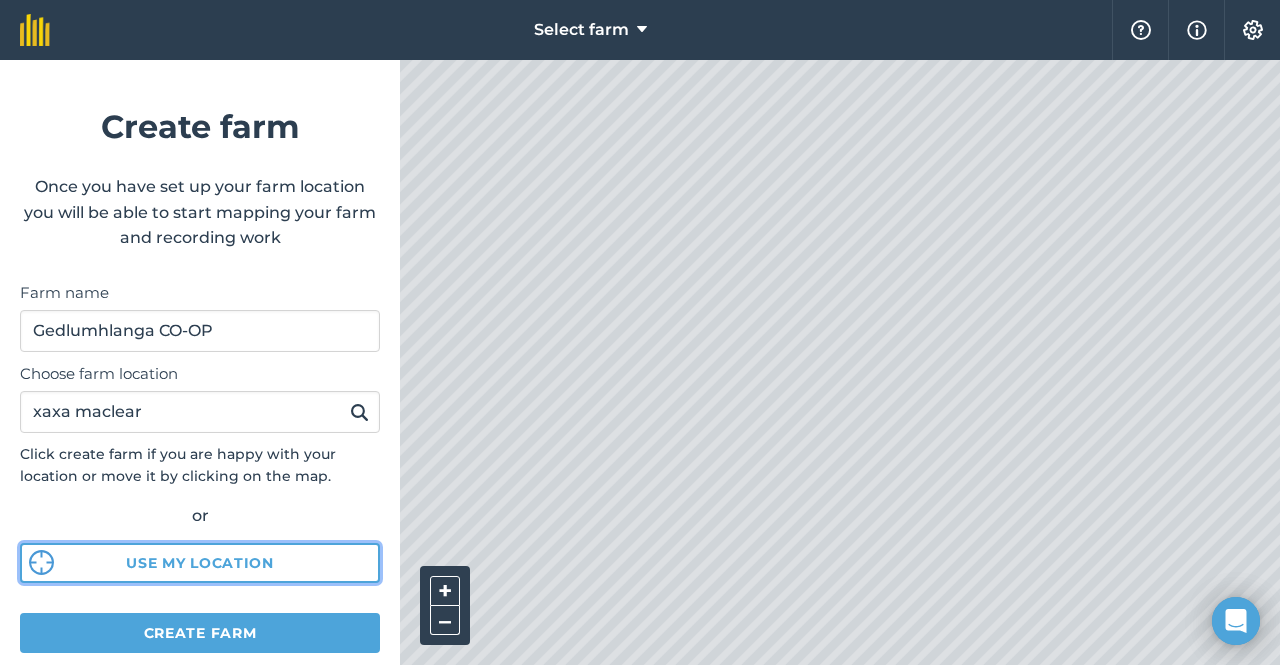 click on "Use my location" at bounding box center (200, 563) 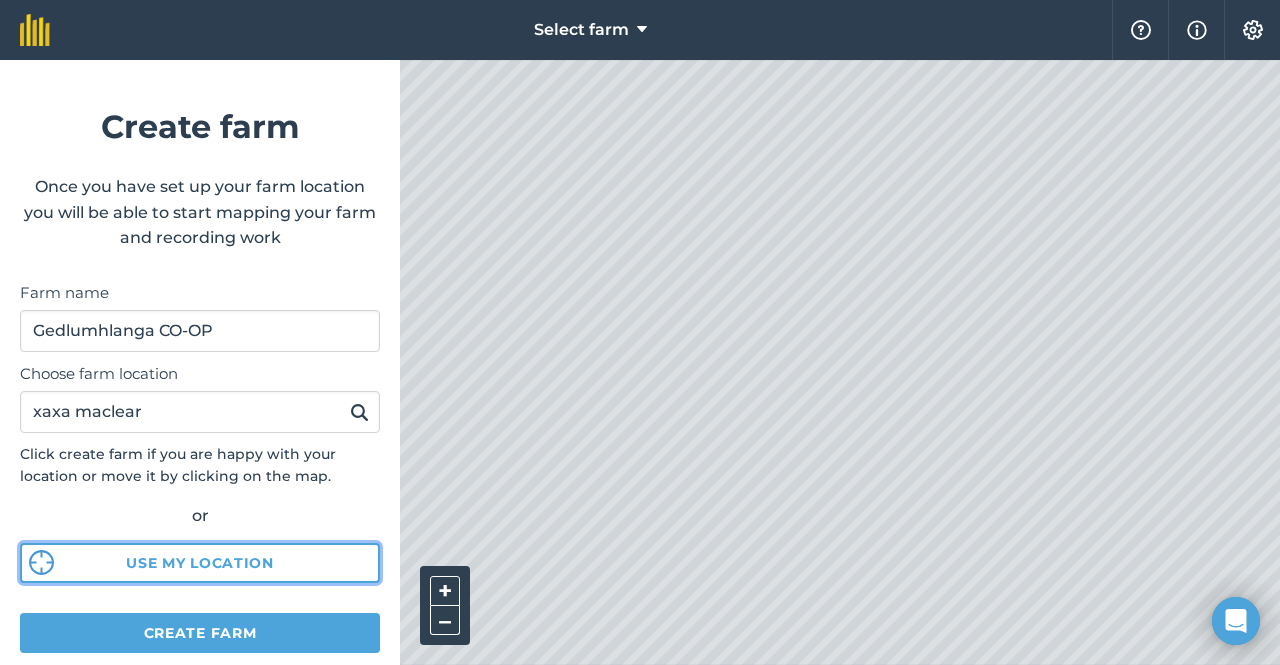 click on "Use my location" at bounding box center [200, 563] 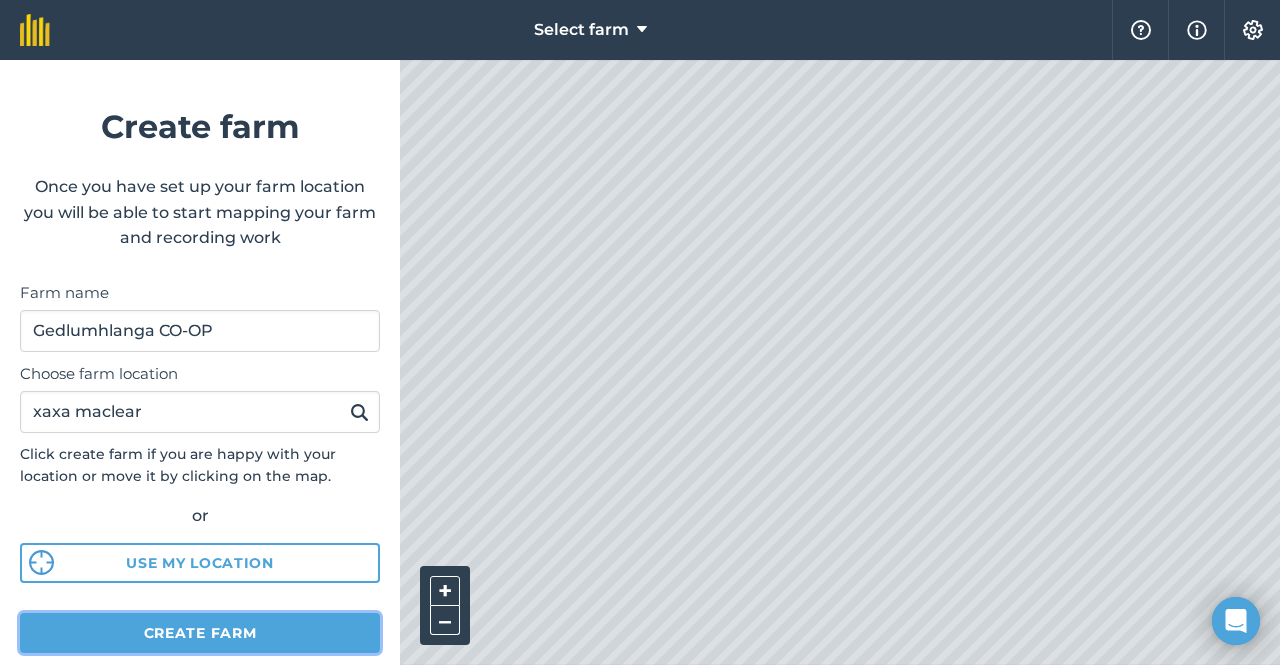 click on "Create farm" at bounding box center [200, 633] 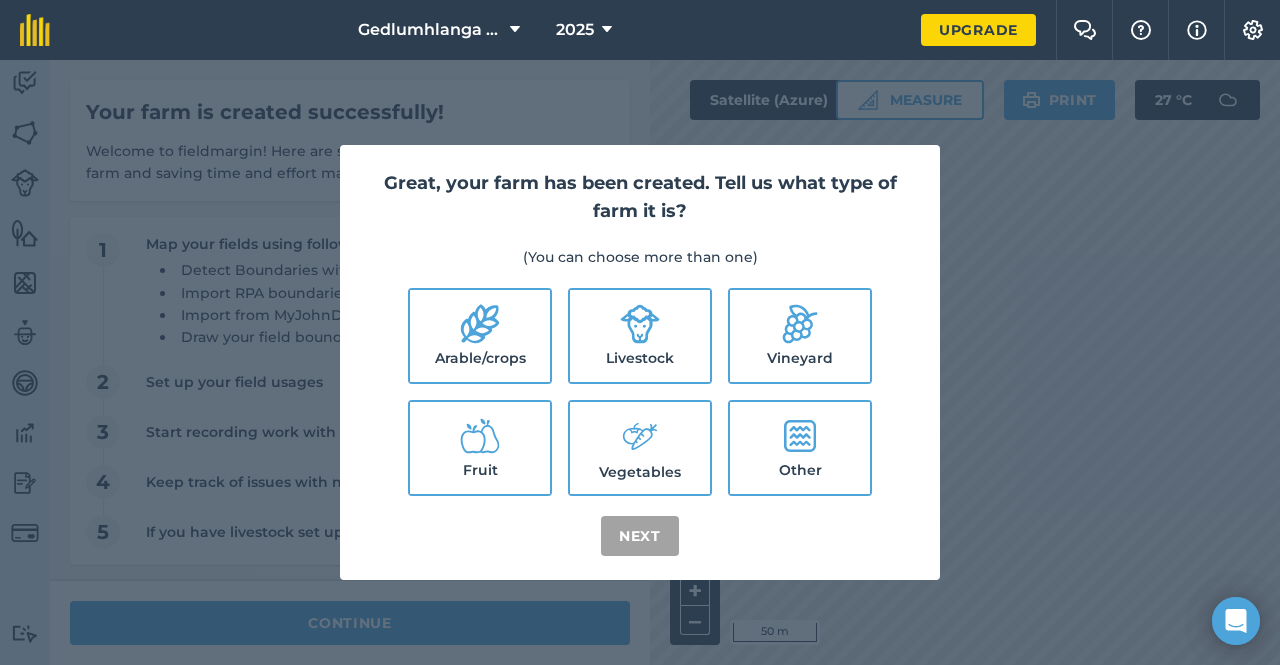 click on "Vegetables" at bounding box center [640, 448] 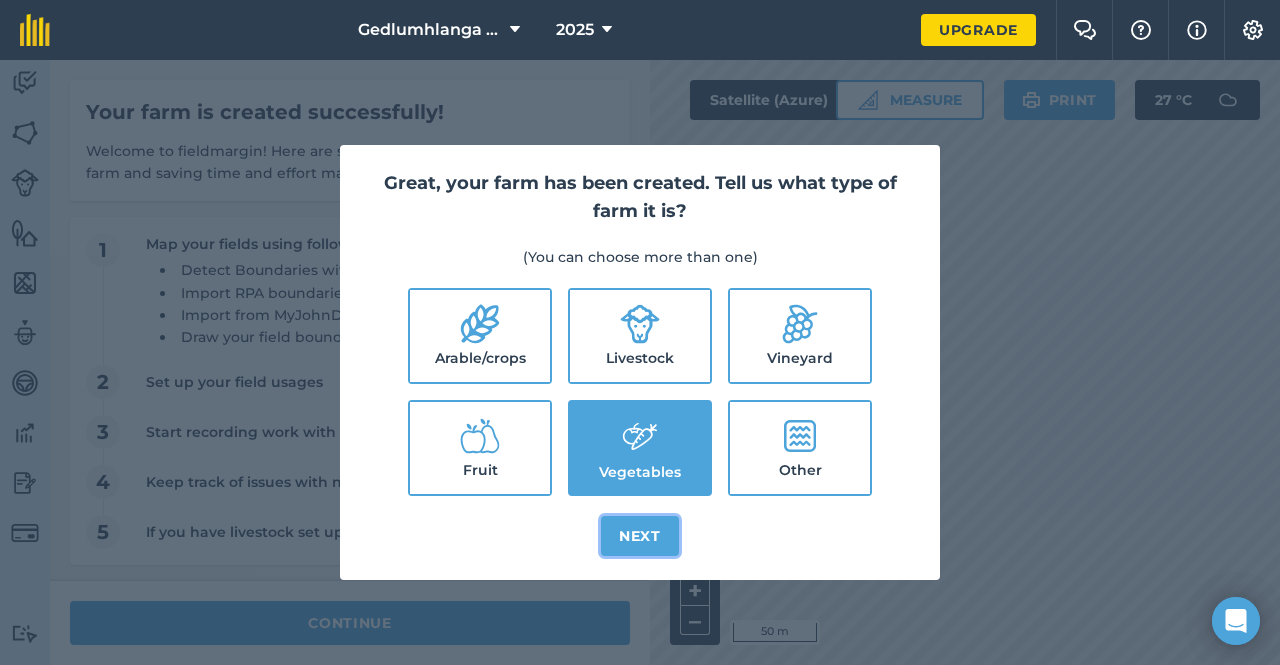 click on "Next" at bounding box center [640, 536] 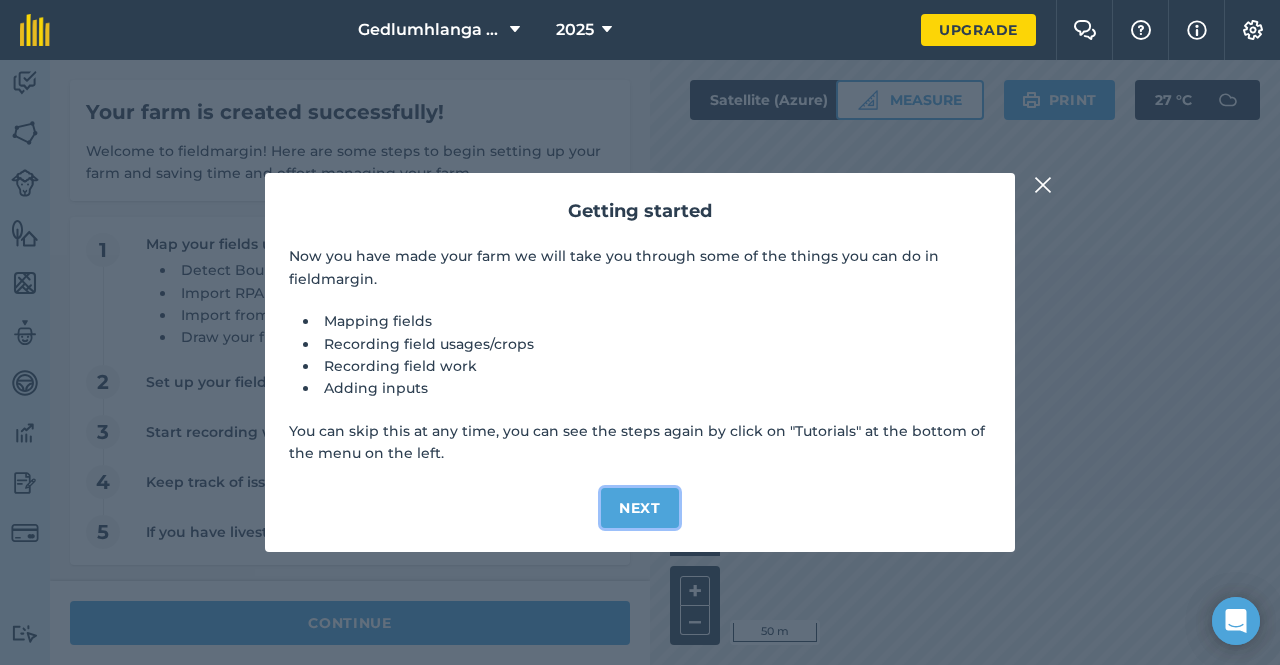 click on "Next" at bounding box center (640, 508) 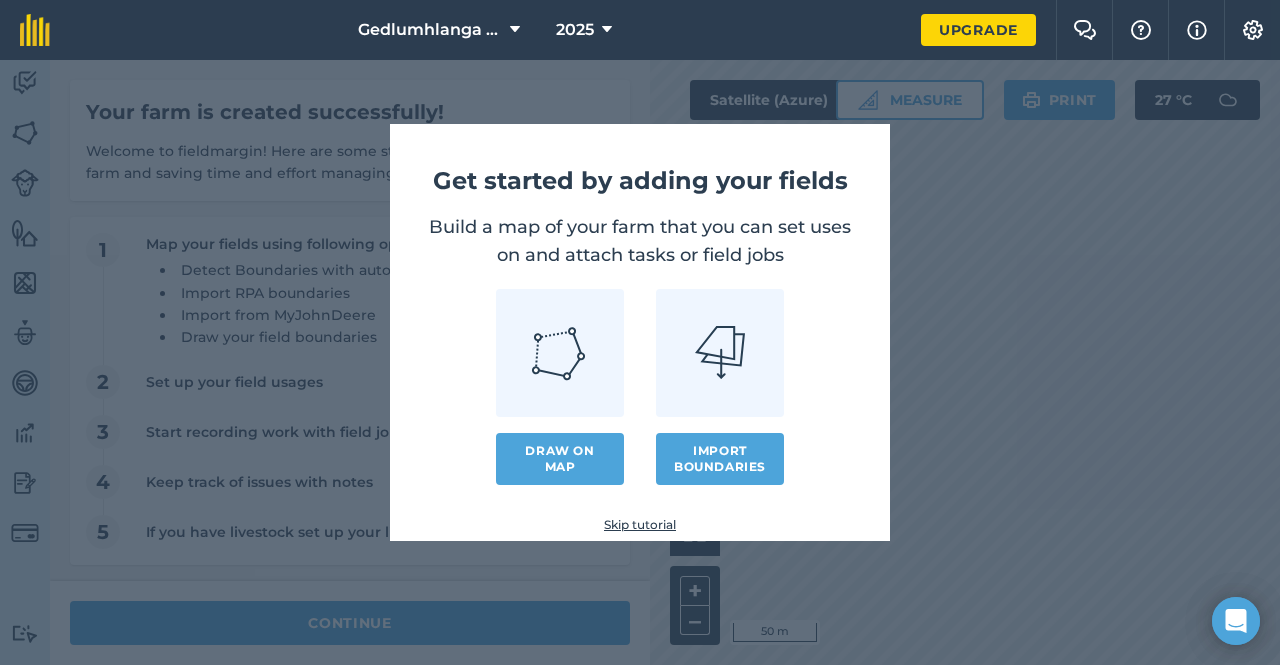 click on "Skip tutorial" at bounding box center [640, 525] 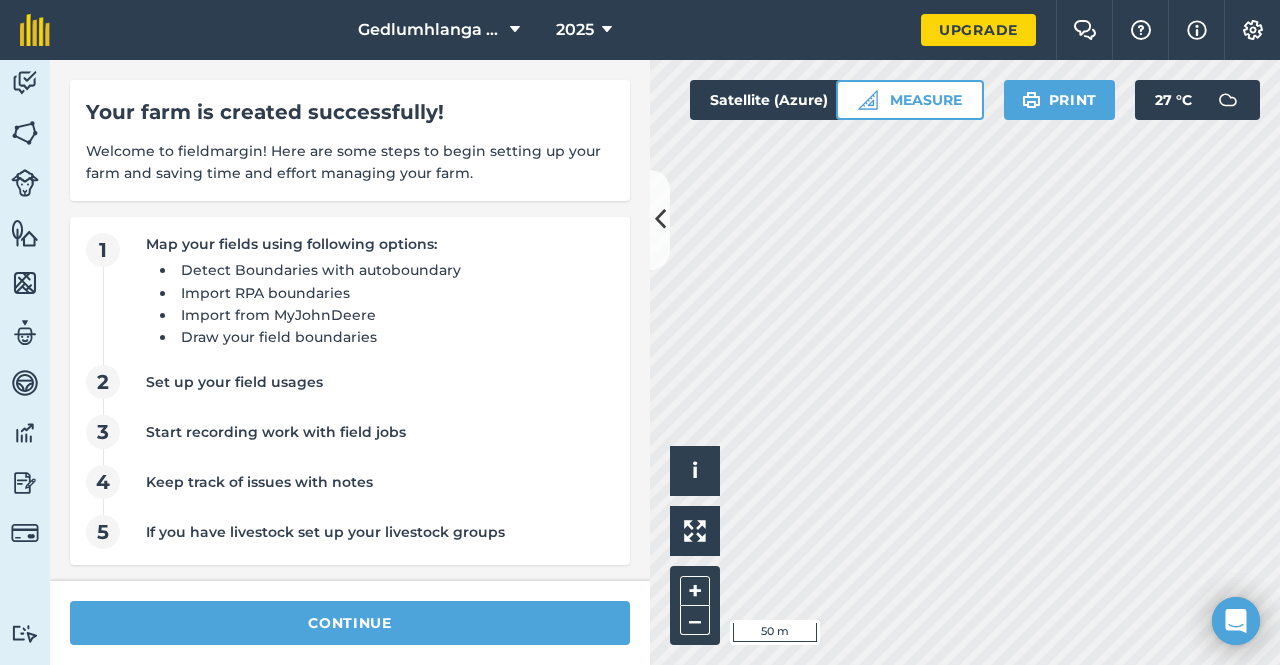 scroll, scrollTop: 3, scrollLeft: 0, axis: vertical 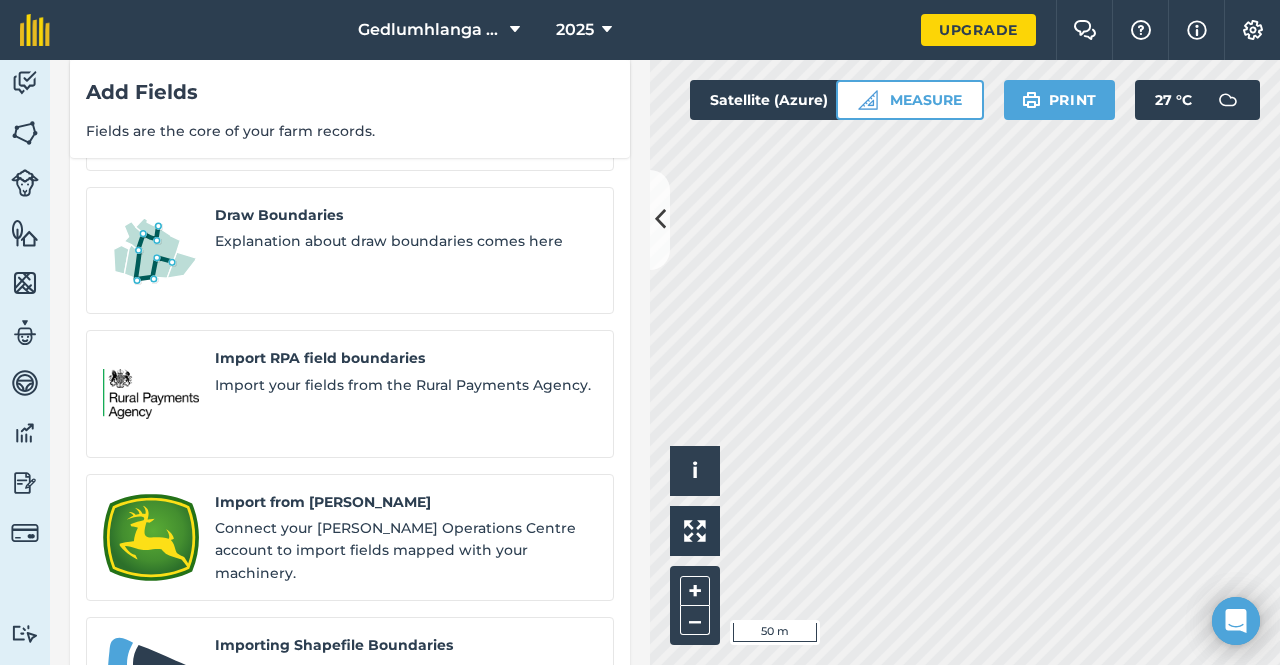 click on "Activity Fields Livestock Features Maps Team Vehicles Data Reporting Billing Tutorials Tutorials Add Fields Fields are the core of your farm records. How would you like to add your fields? Detect Boundaries Select your fields from automatically detected boundaries. Draw Boundaries Explanation about draw boundaries comes here Import RPA field boundaries Import your fields from the Rural Payments Agency. Import from John Deere Connect your John Deer Operations Centre account to import fields mapped with your machinery. Importing Shapefile Boundaries Explanation about Shapefile Boundaries Hello i © 2025 TomTom, Microsoft 50 m + – Satellite (Azure) Measure Print 27   ° C" at bounding box center (640, 362) 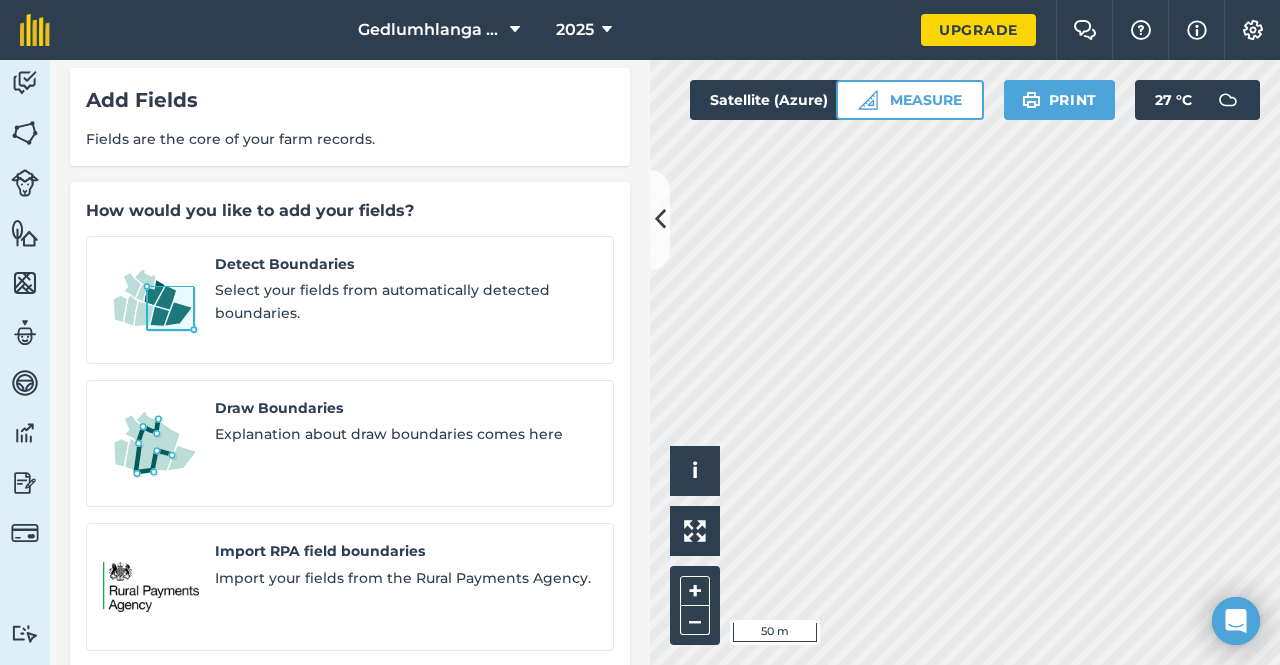 scroll, scrollTop: 0, scrollLeft: 0, axis: both 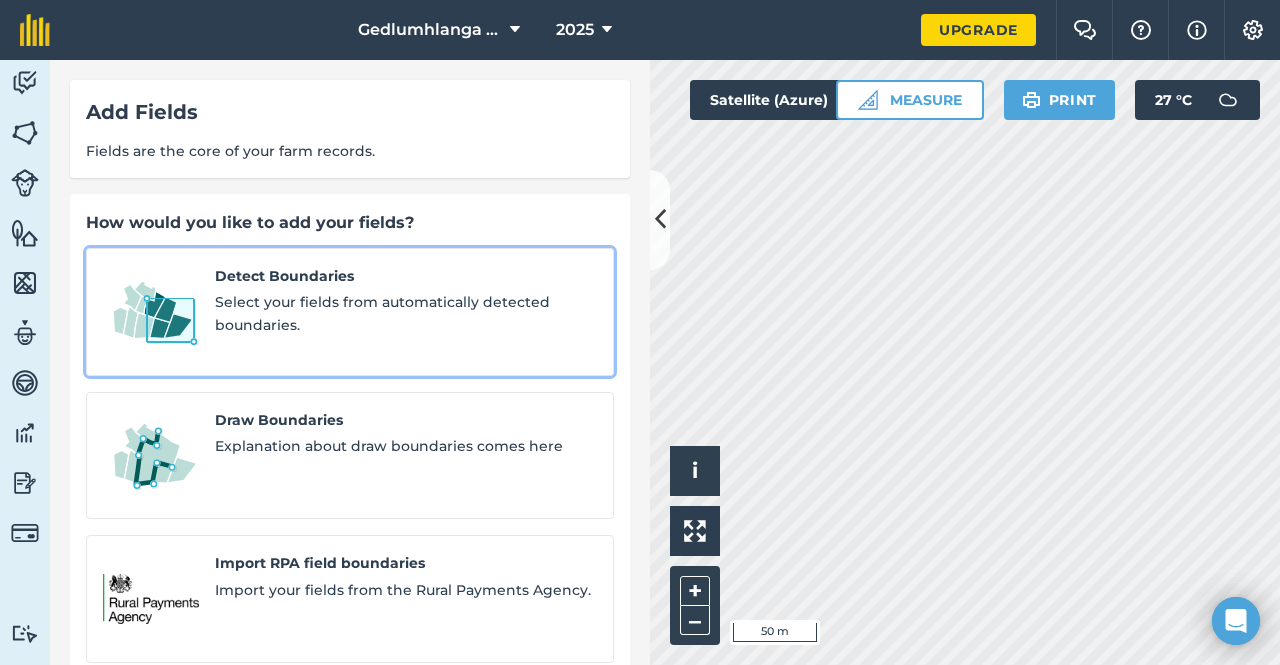 click on "Select your fields from automatically detected boundaries." at bounding box center [406, 313] 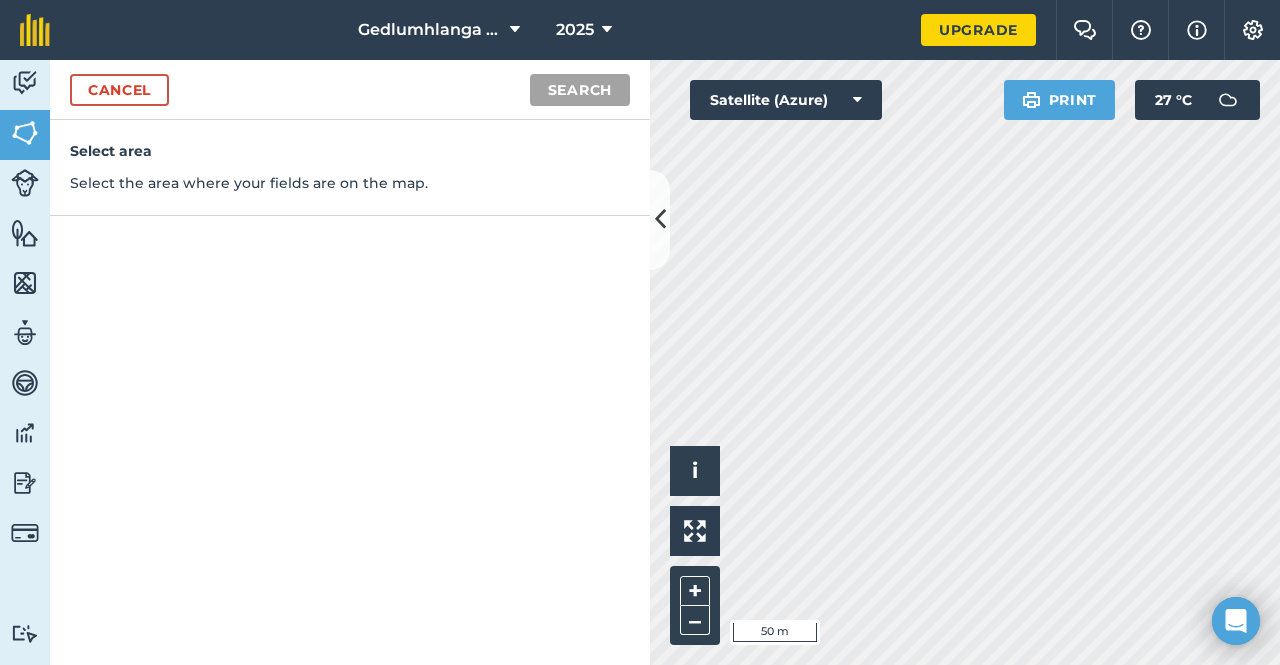 click on "Select the area where your fields are on the map." at bounding box center [350, 183] 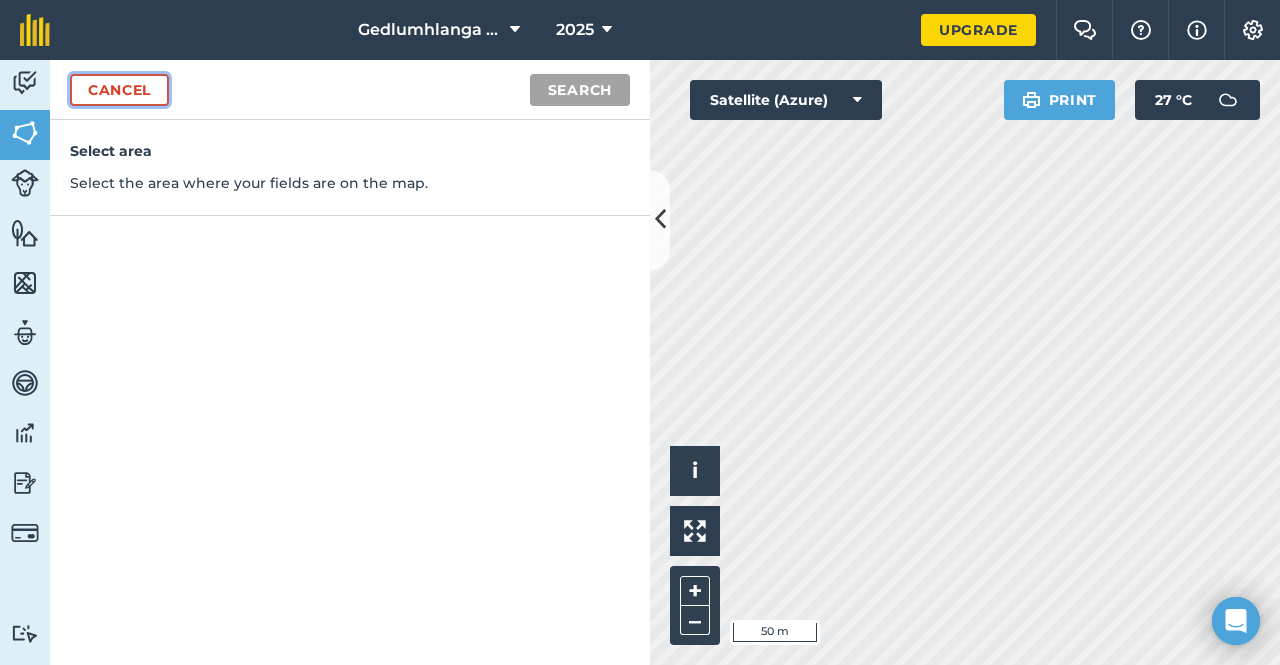 click on "Cancel" at bounding box center [119, 90] 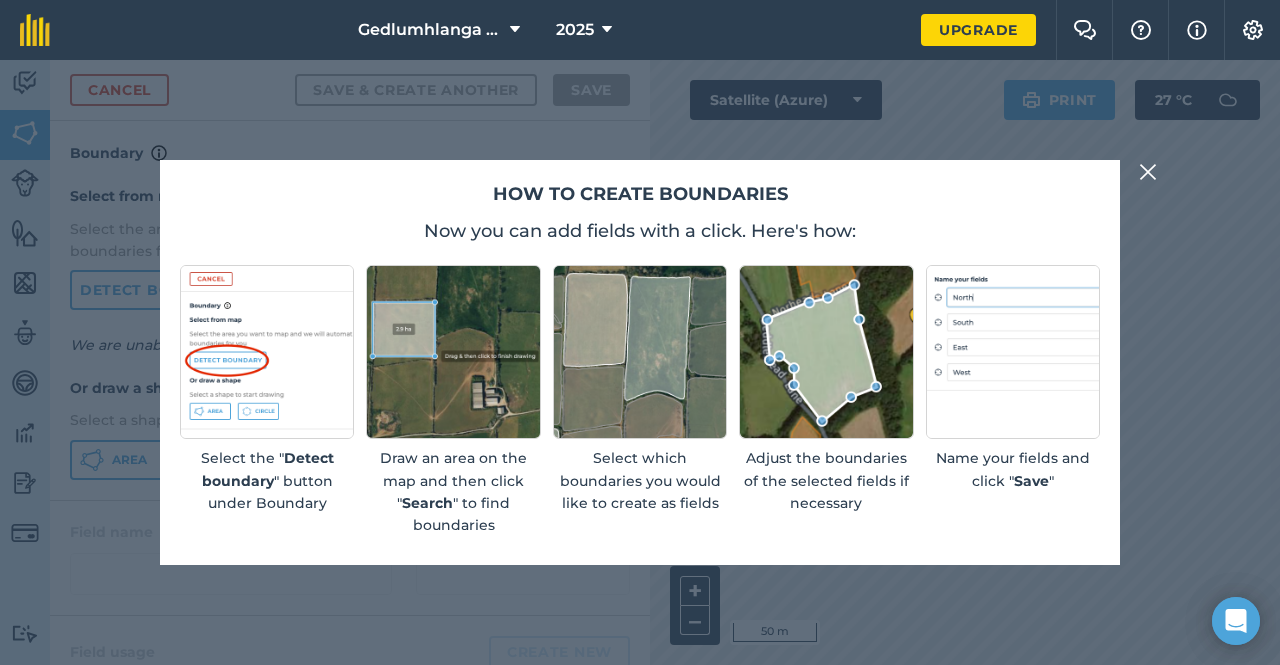 click at bounding box center [640, 352] 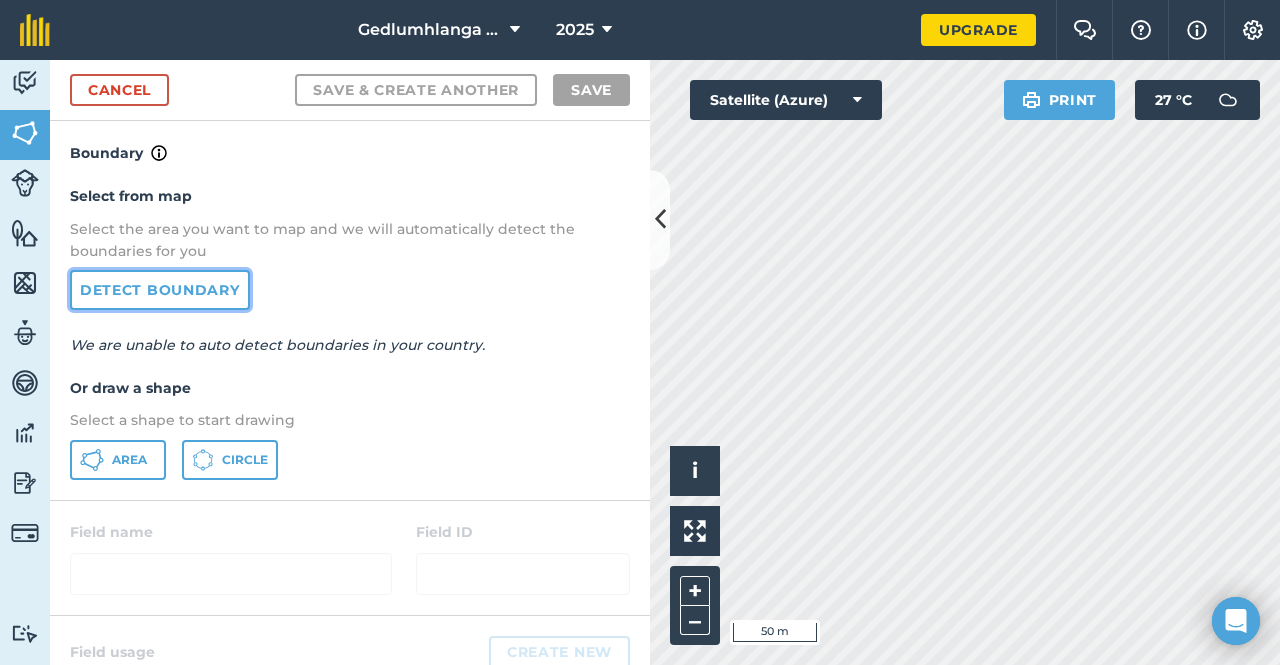 click on "Detect boundary" at bounding box center (160, 290) 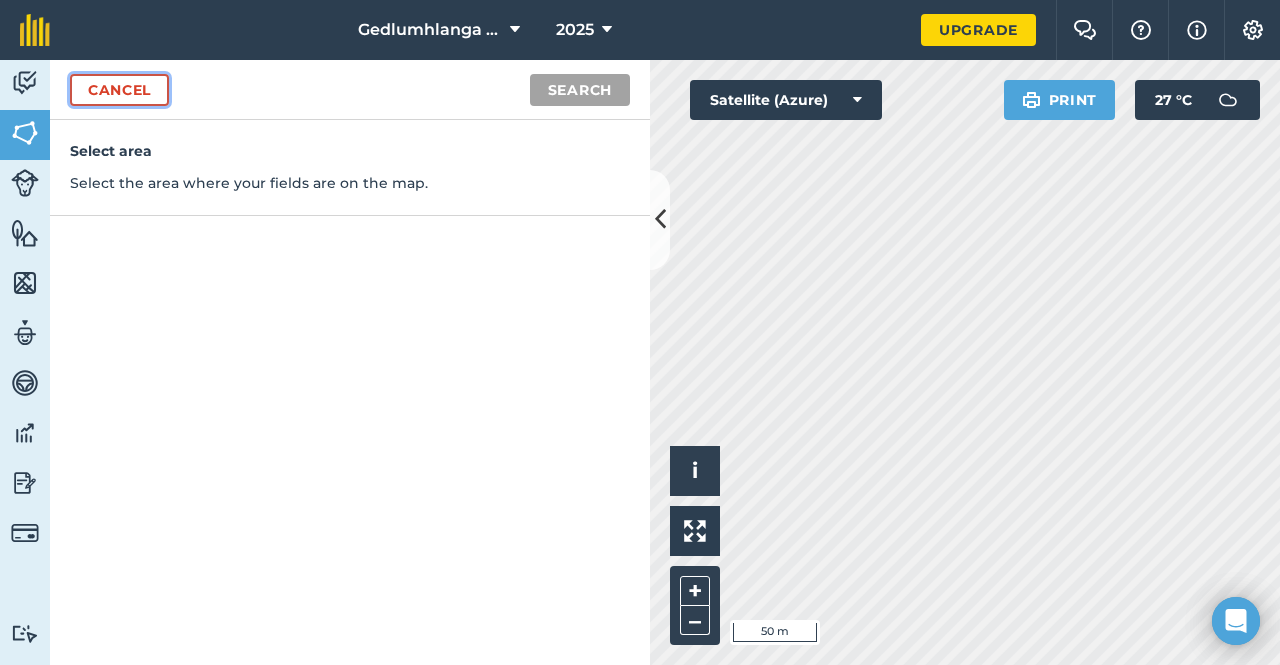 click on "Cancel" at bounding box center [119, 90] 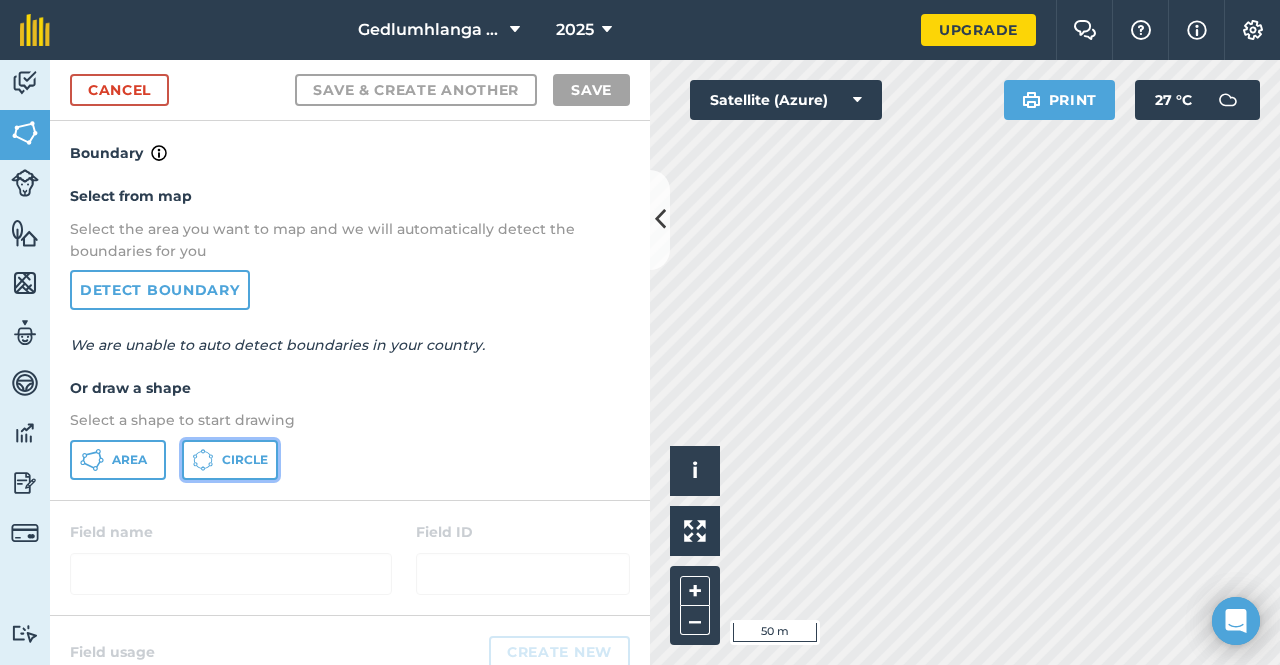 click on "Circle" at bounding box center (245, 460) 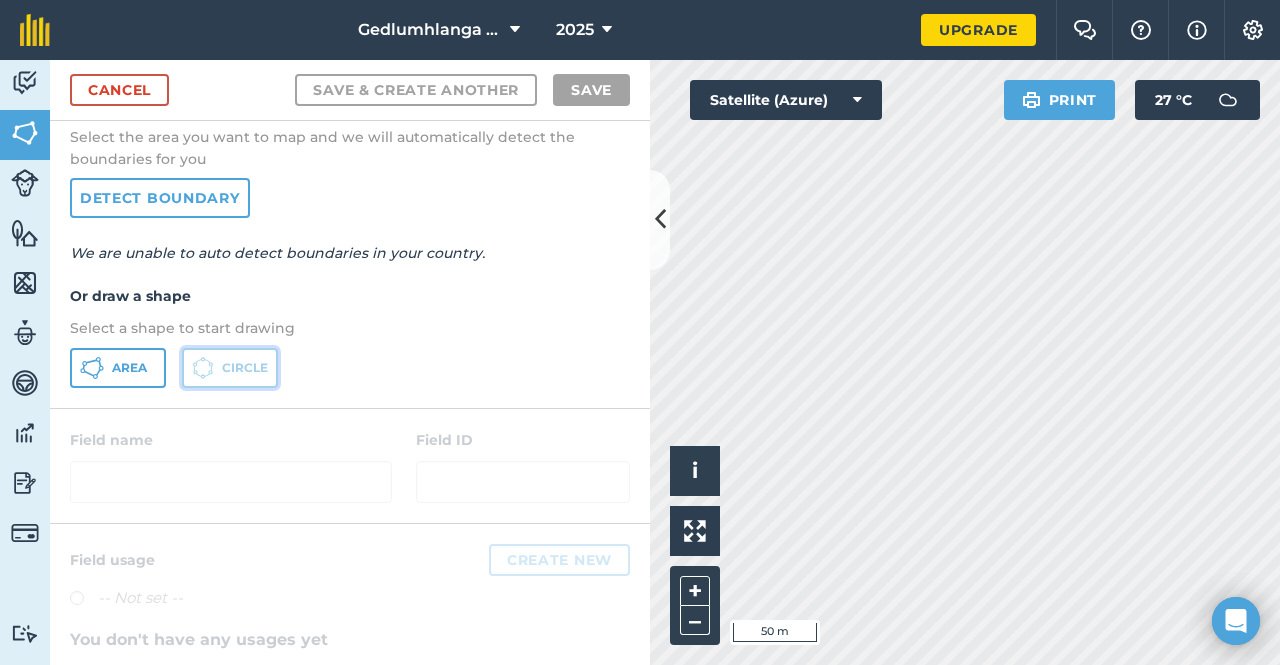 scroll, scrollTop: 89, scrollLeft: 0, axis: vertical 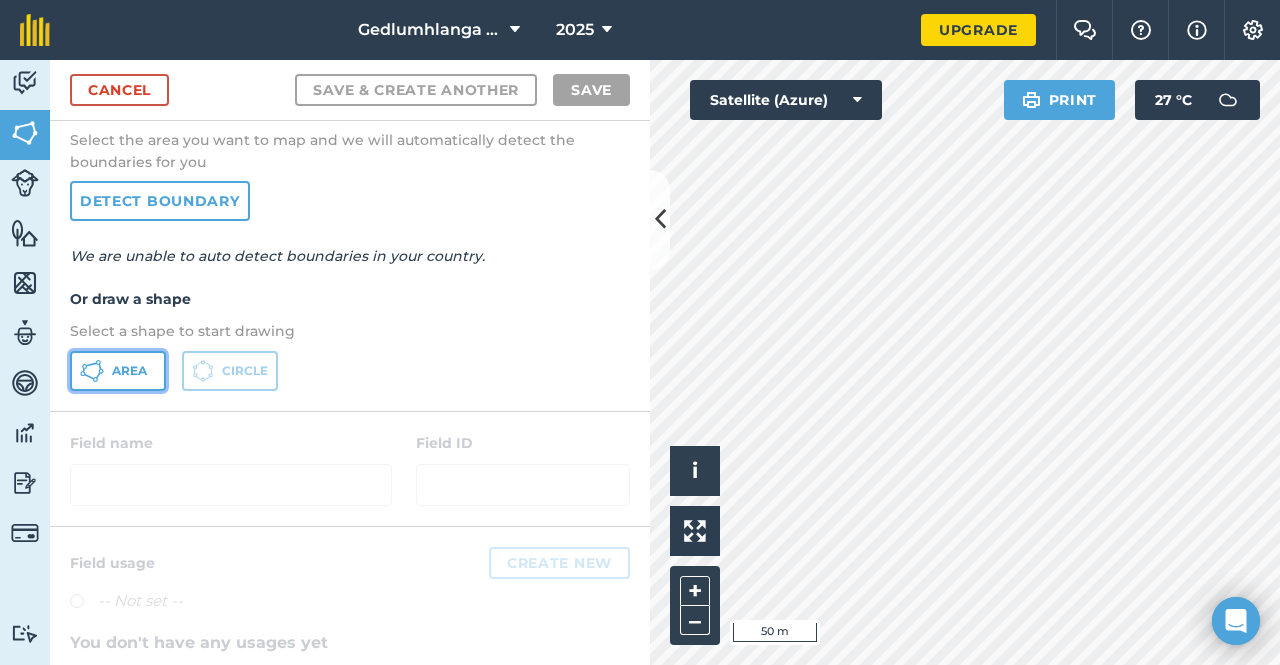click on "Area" at bounding box center [129, 371] 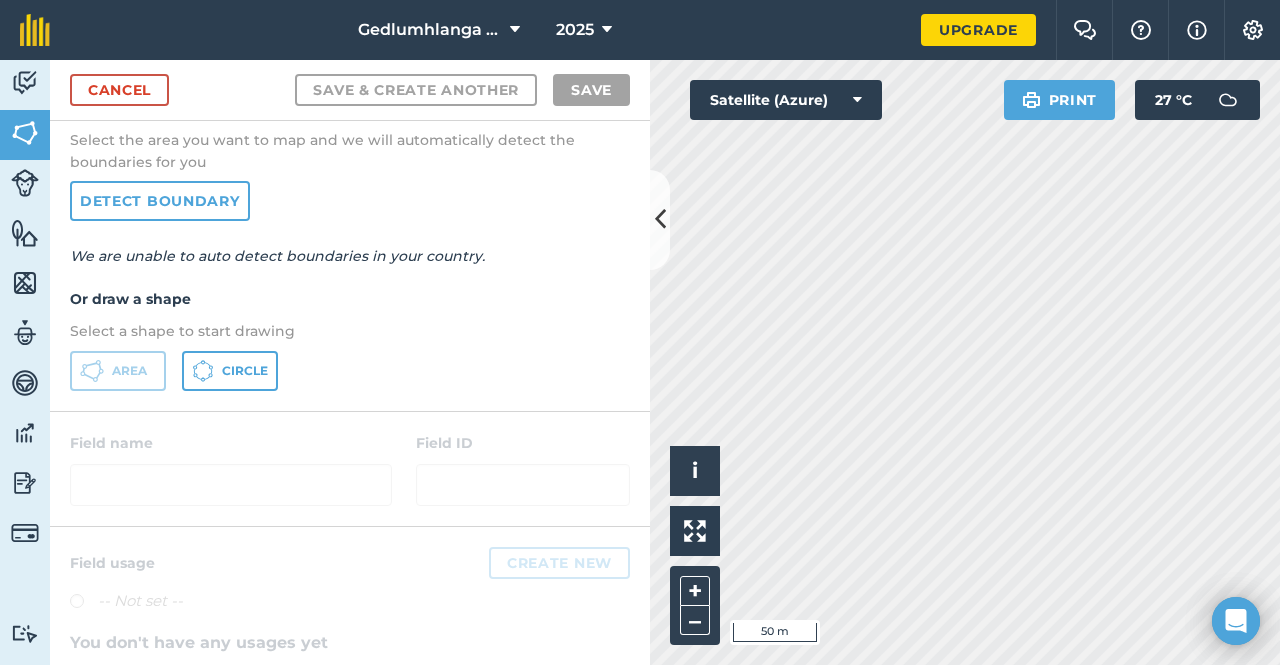 drag, startPoint x: 620, startPoint y: 390, endPoint x: 622, endPoint y: 461, distance: 71.02816 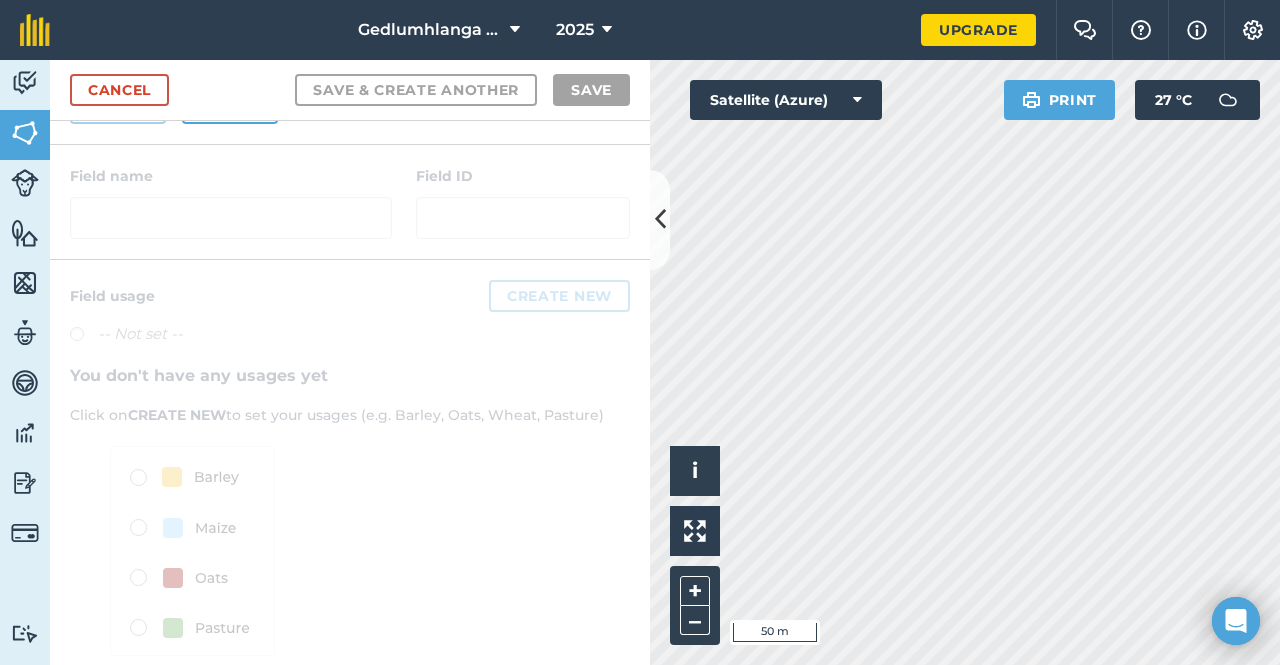 scroll, scrollTop: 382, scrollLeft: 0, axis: vertical 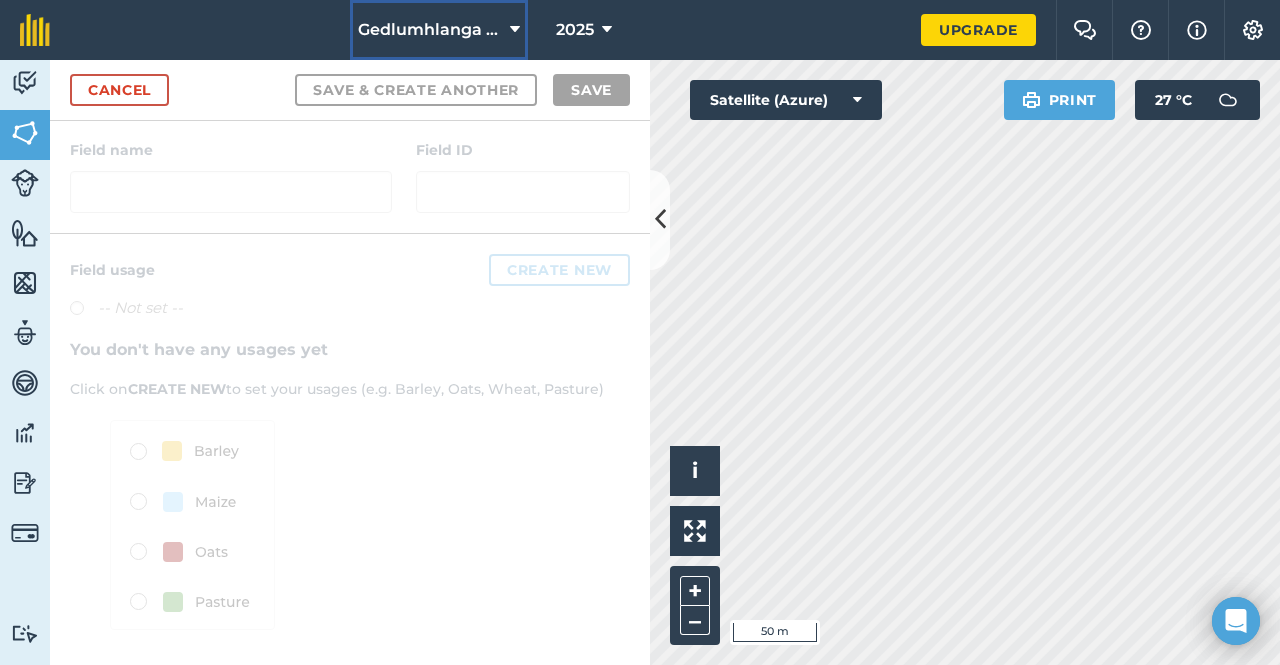 click on "Gedlumhlanga CO-OP" at bounding box center (439, 30) 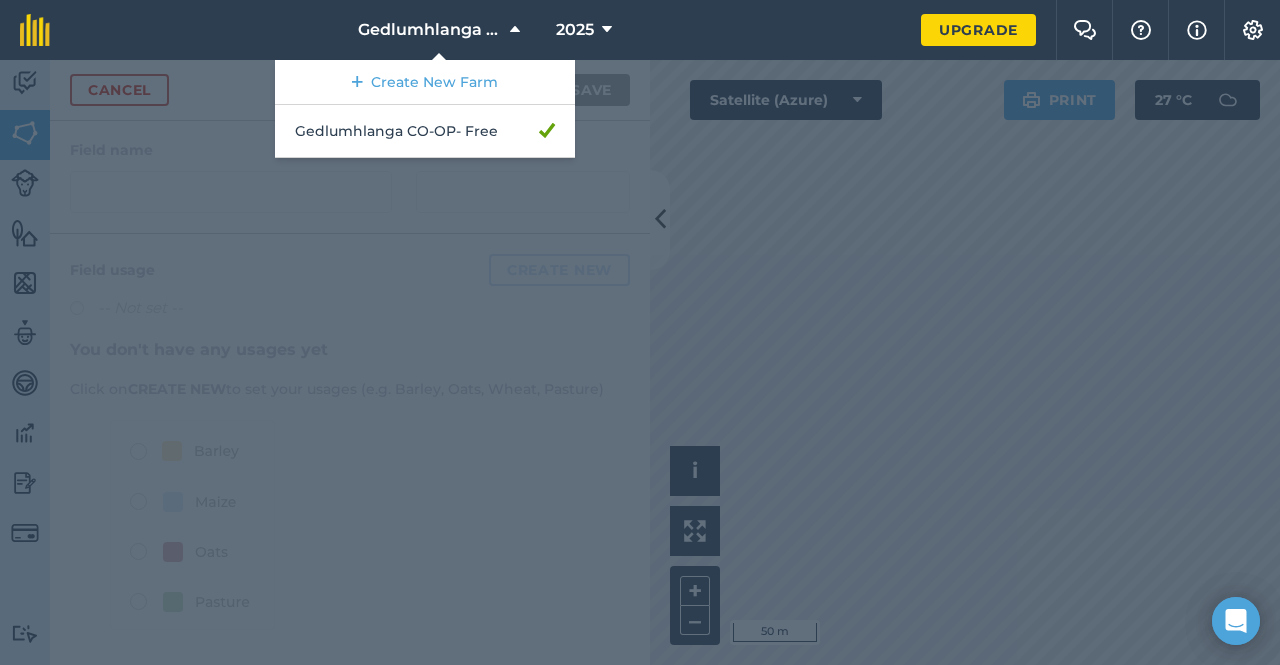 click at bounding box center (640, 362) 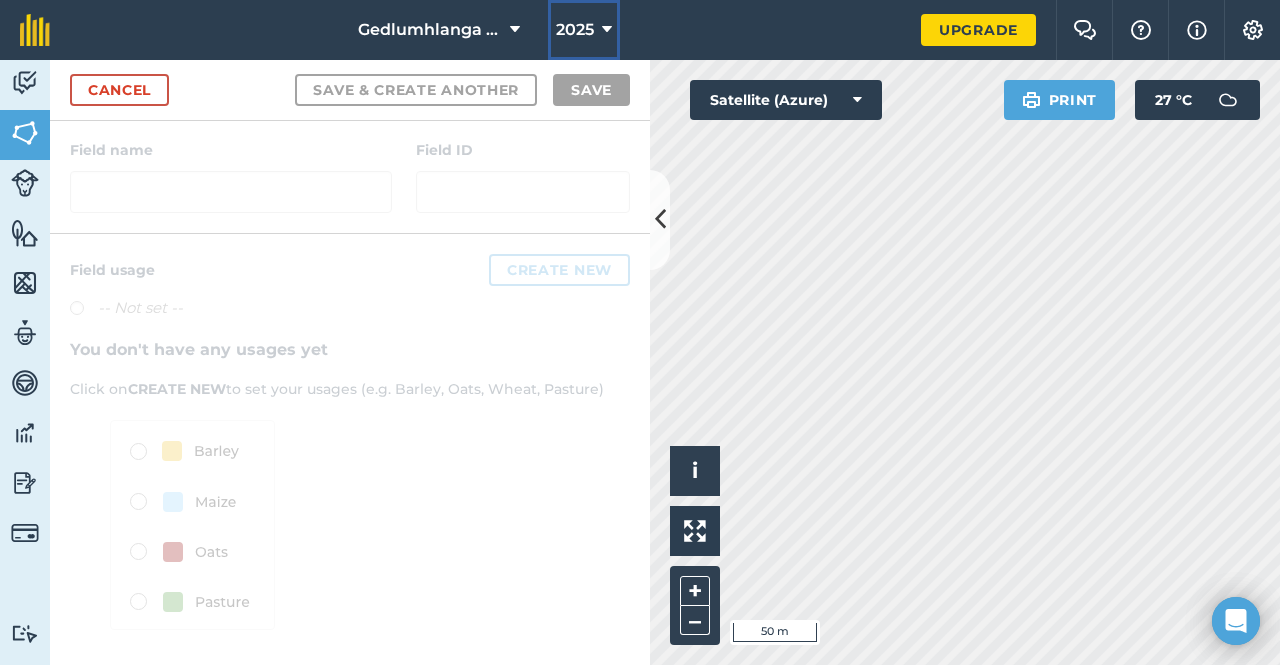 click on "2025" at bounding box center [575, 30] 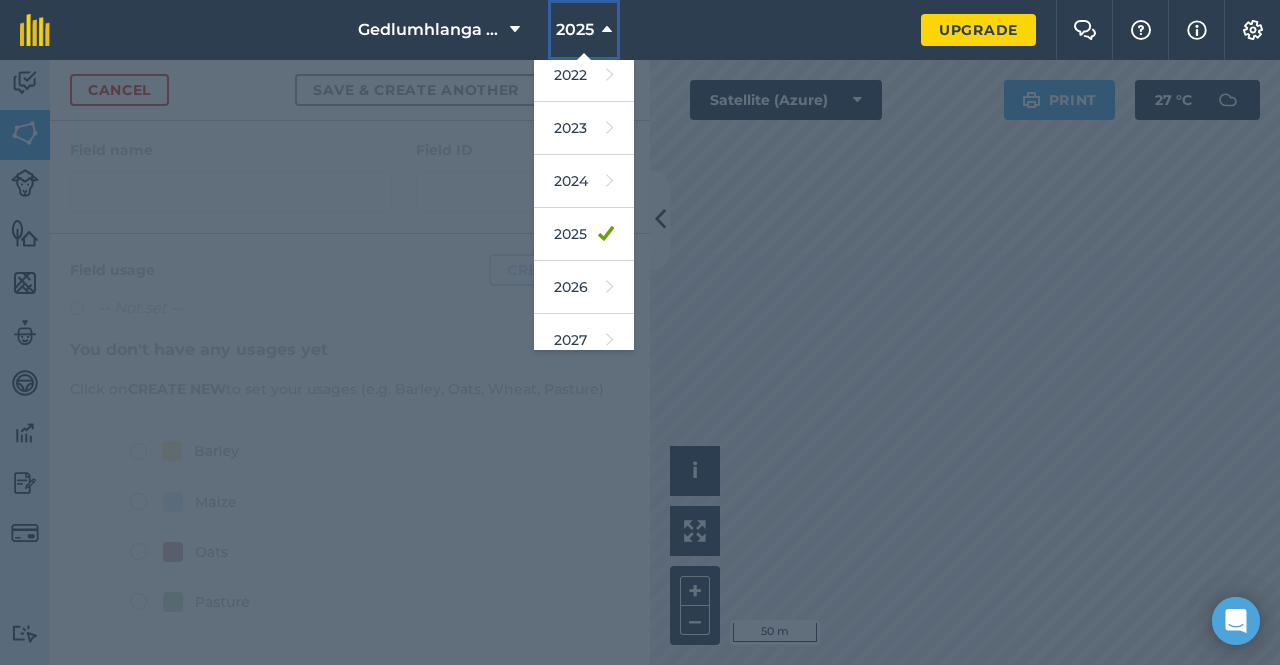 scroll, scrollTop: 236, scrollLeft: 0, axis: vertical 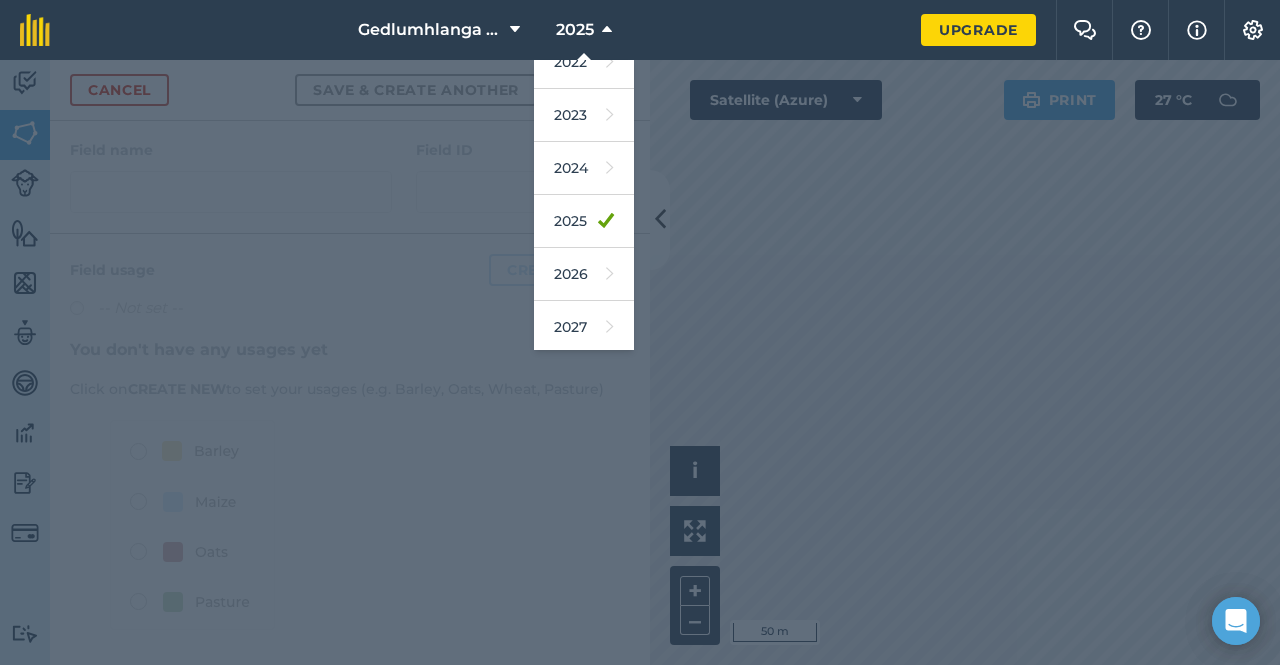 click at bounding box center [640, 362] 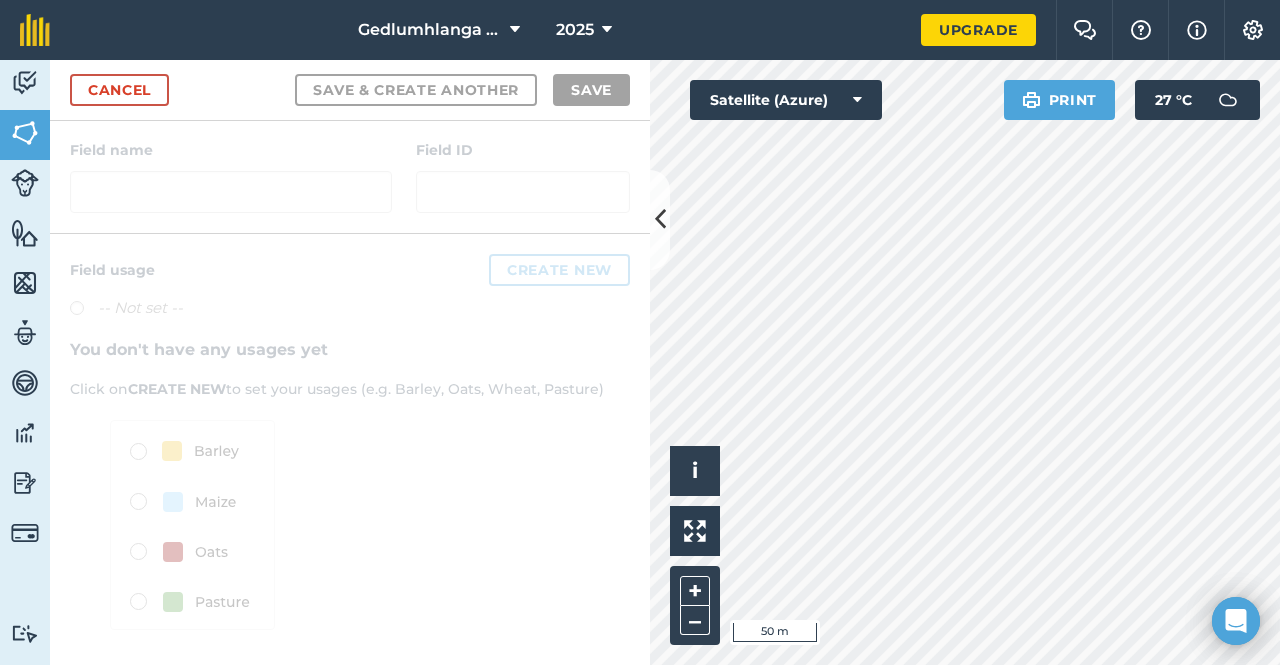 click at bounding box center [350, 450] 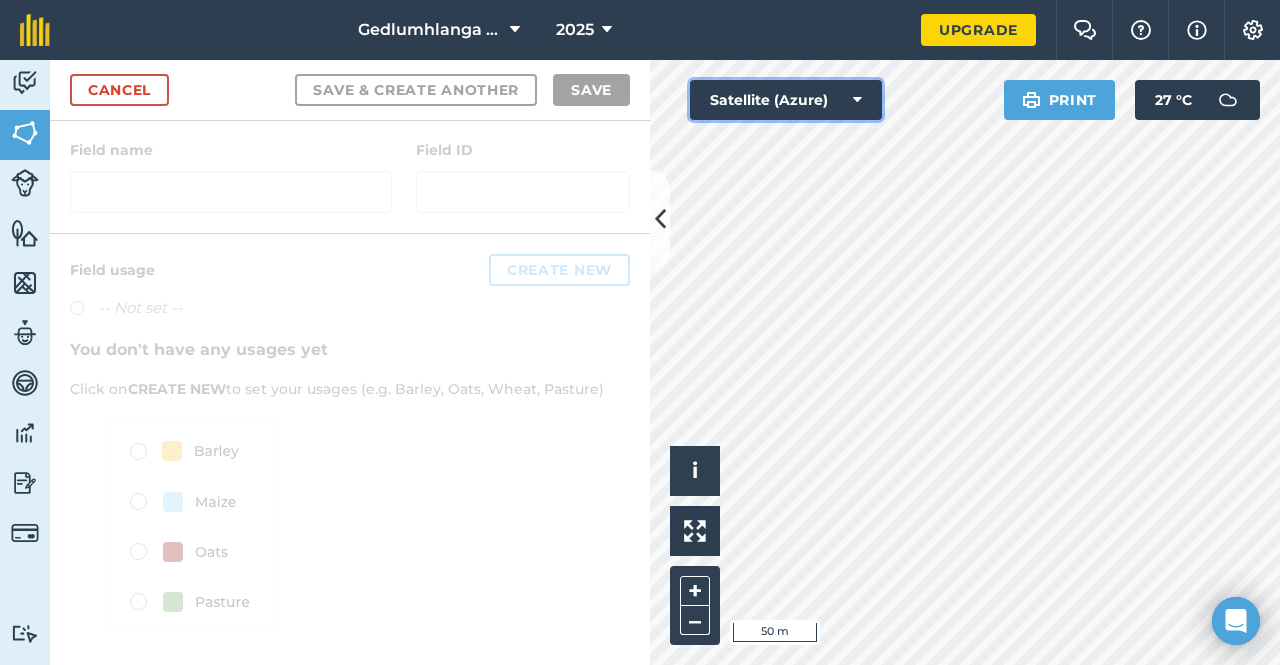 click on "Satellite (Azure)" at bounding box center (786, 100) 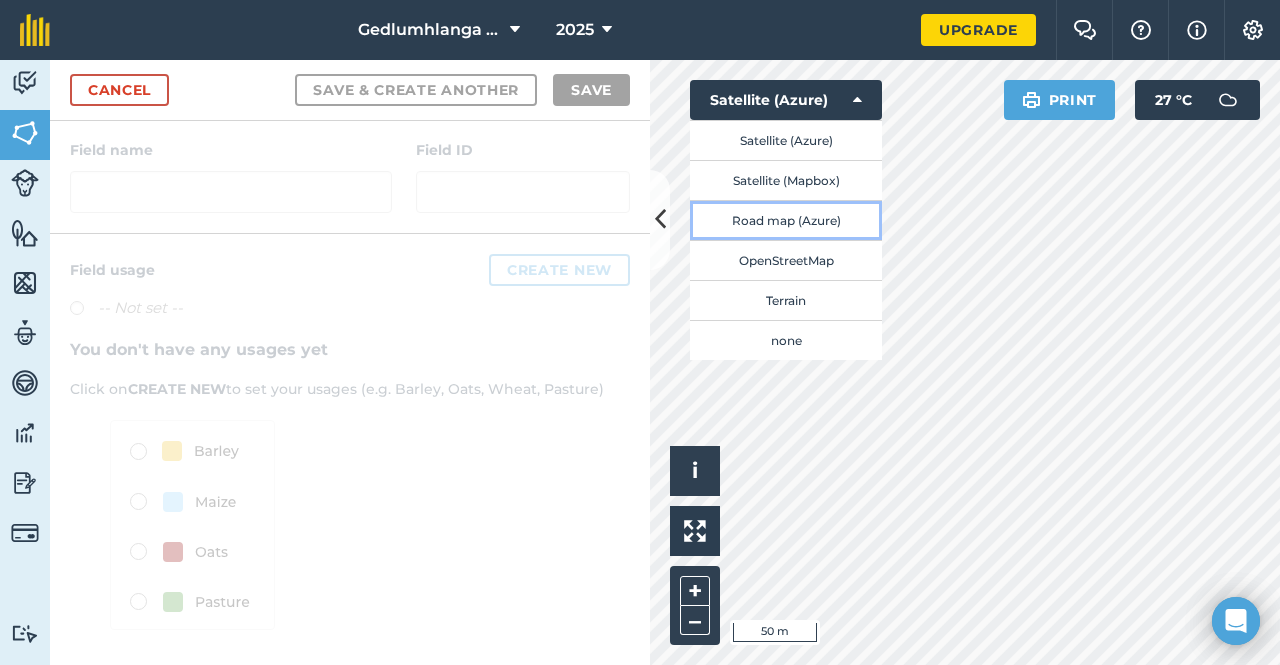 click on "Road map (Azure)" at bounding box center [786, 220] 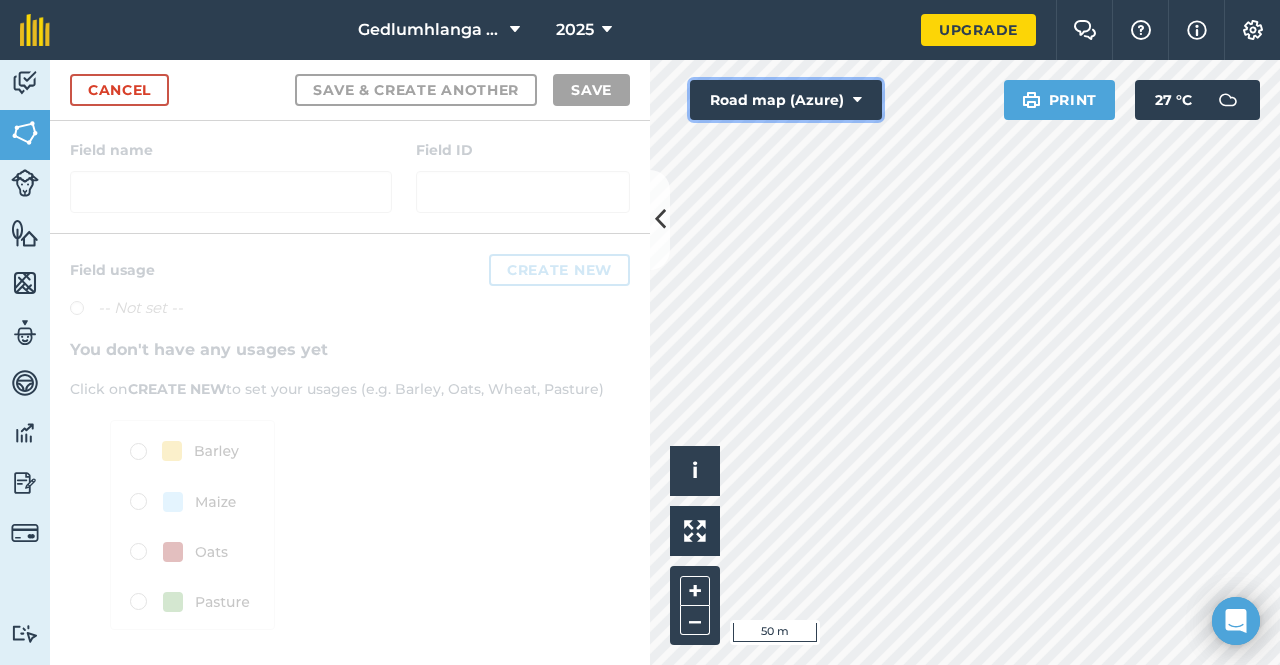 click on "Road map (Azure)" at bounding box center (786, 100) 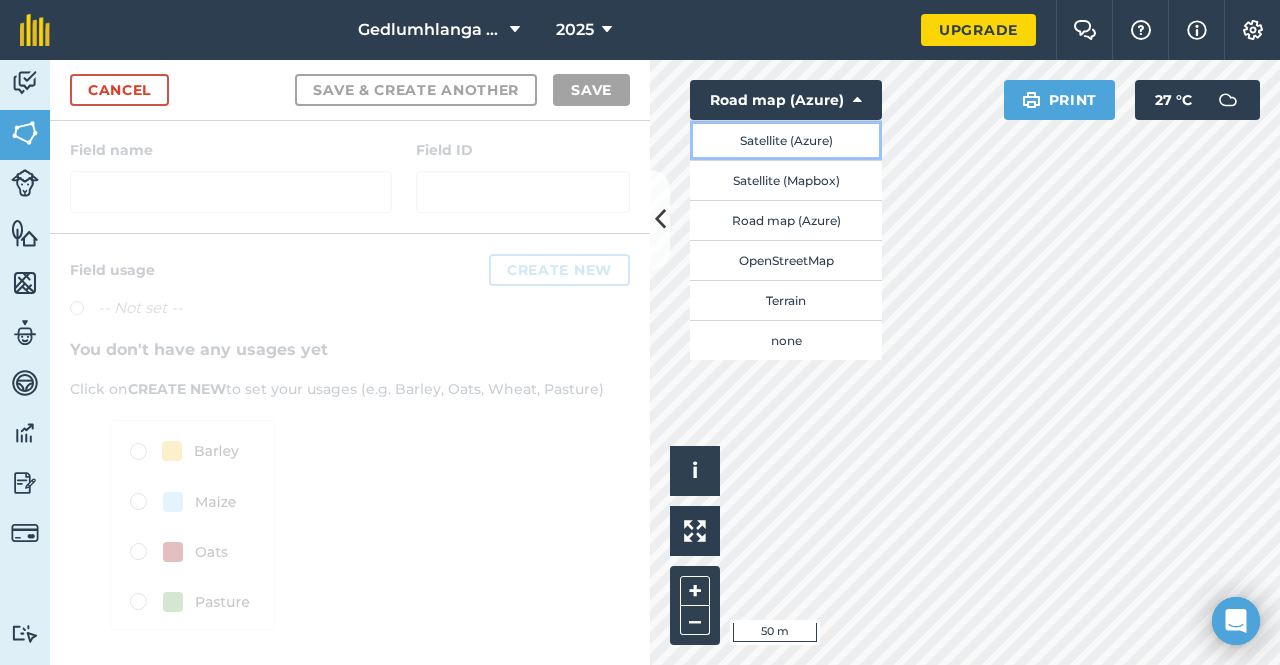 click on "Satellite (Azure)" at bounding box center (786, 140) 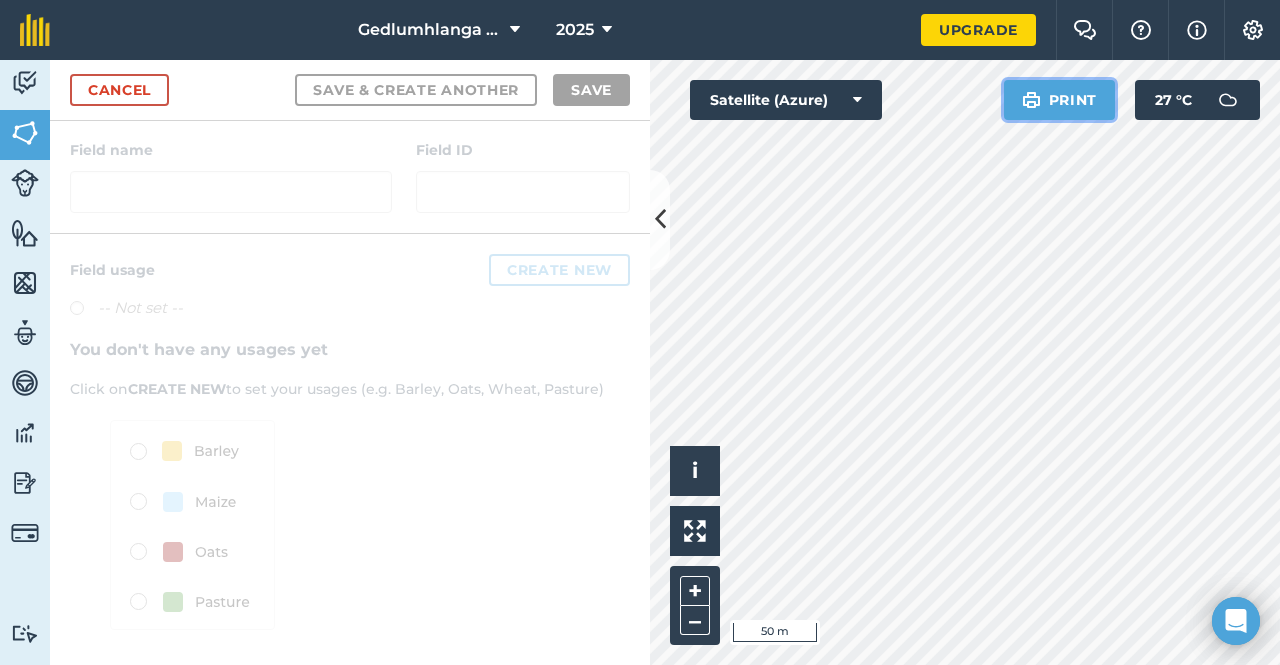 click on "Print" at bounding box center (1060, 100) 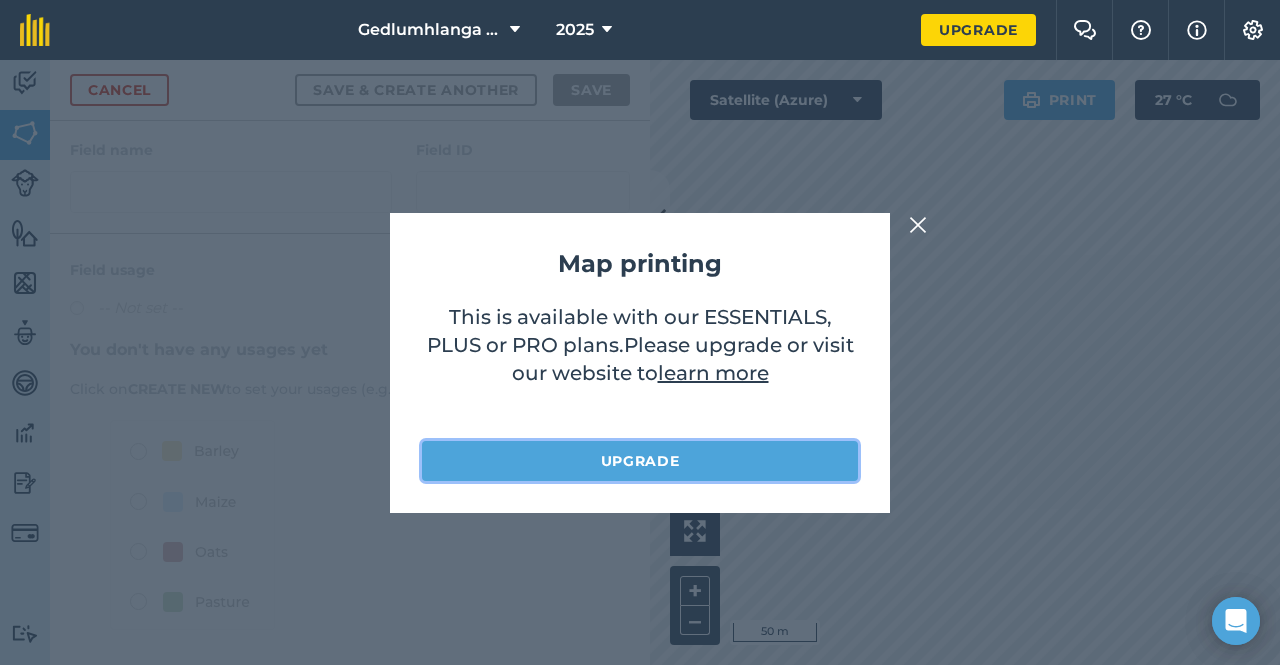 click on "Upgrade" at bounding box center (640, 461) 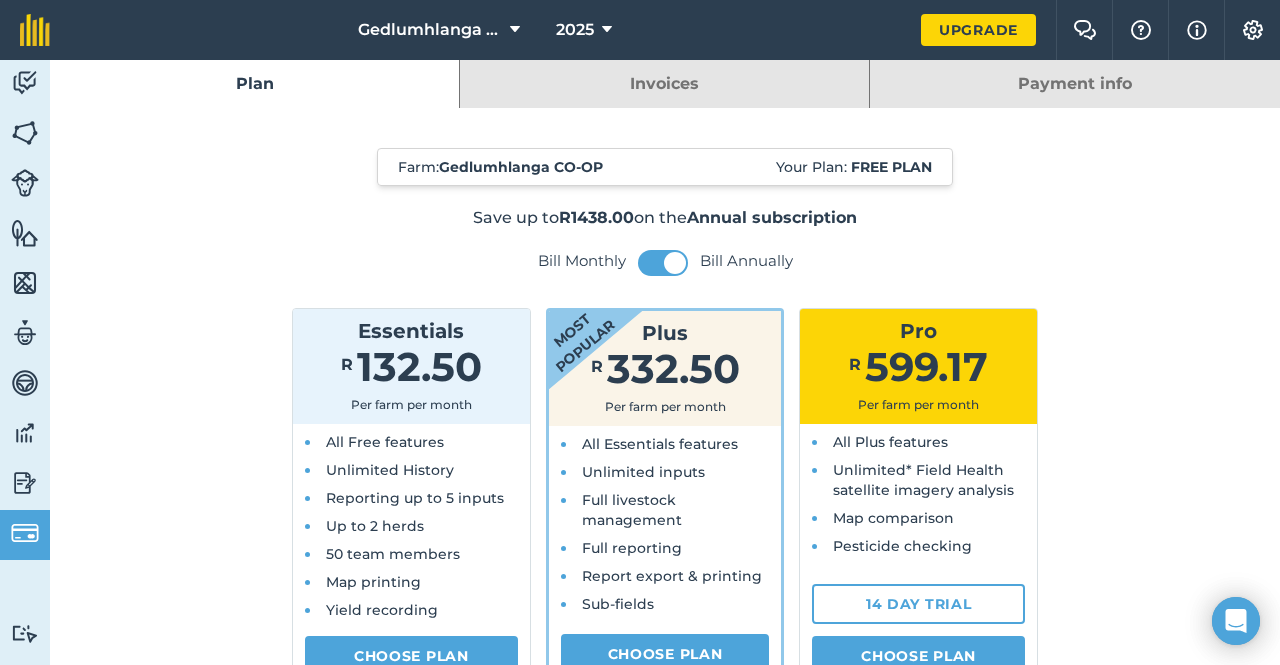 click on "Plan" at bounding box center (254, 84) 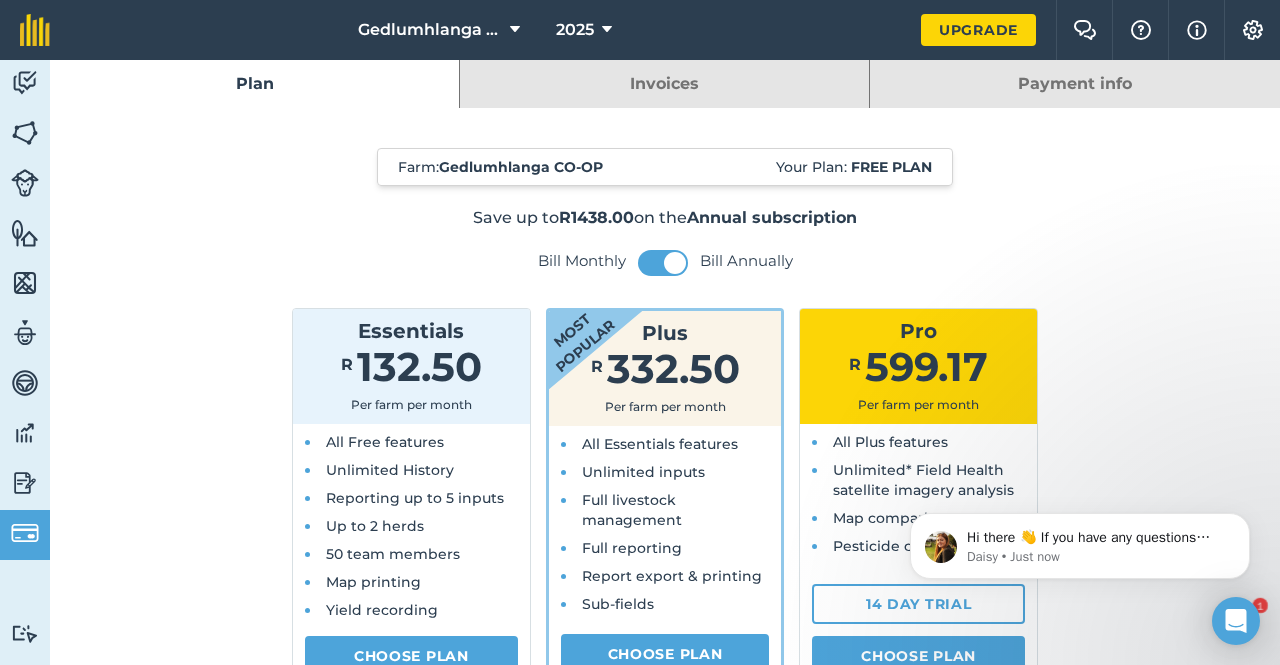 scroll, scrollTop: 0, scrollLeft: 0, axis: both 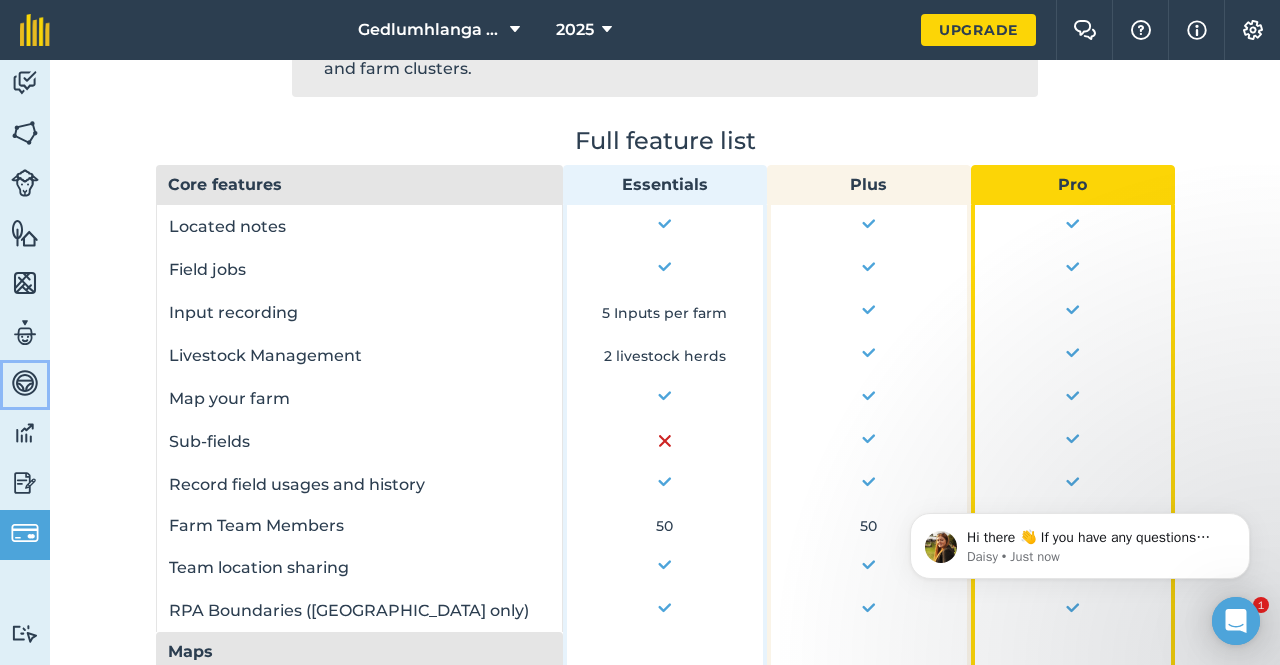 click at bounding box center [25, 383] 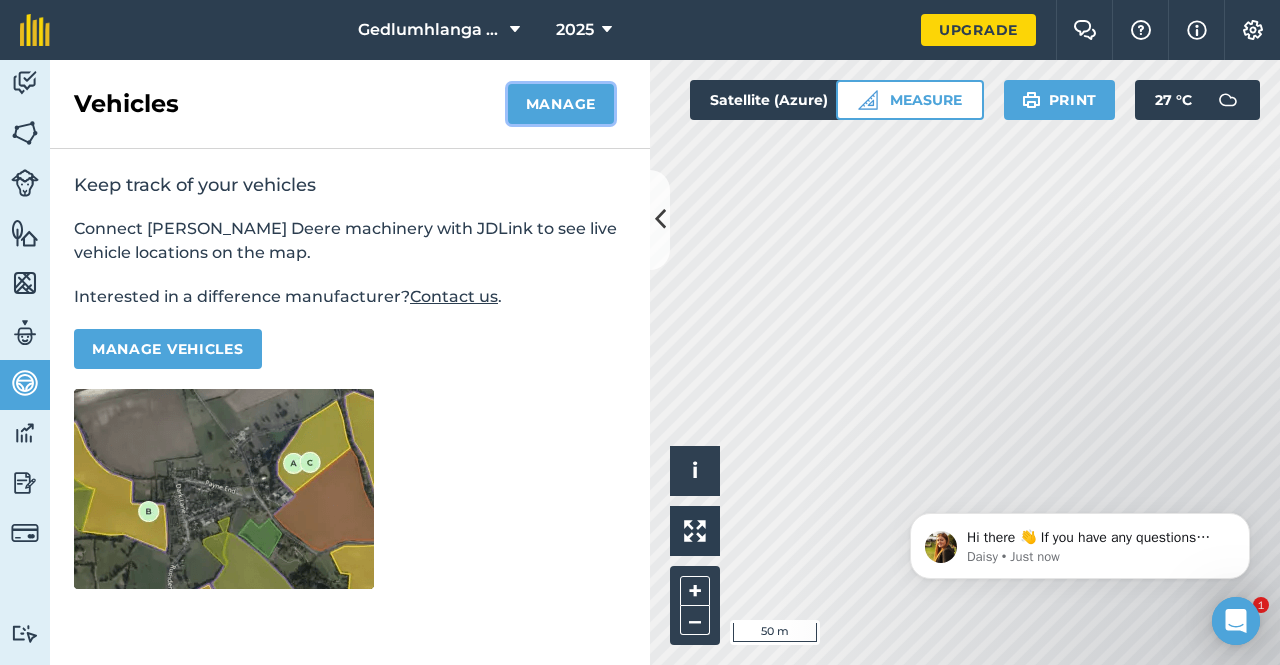 click on "Manage" at bounding box center (561, 104) 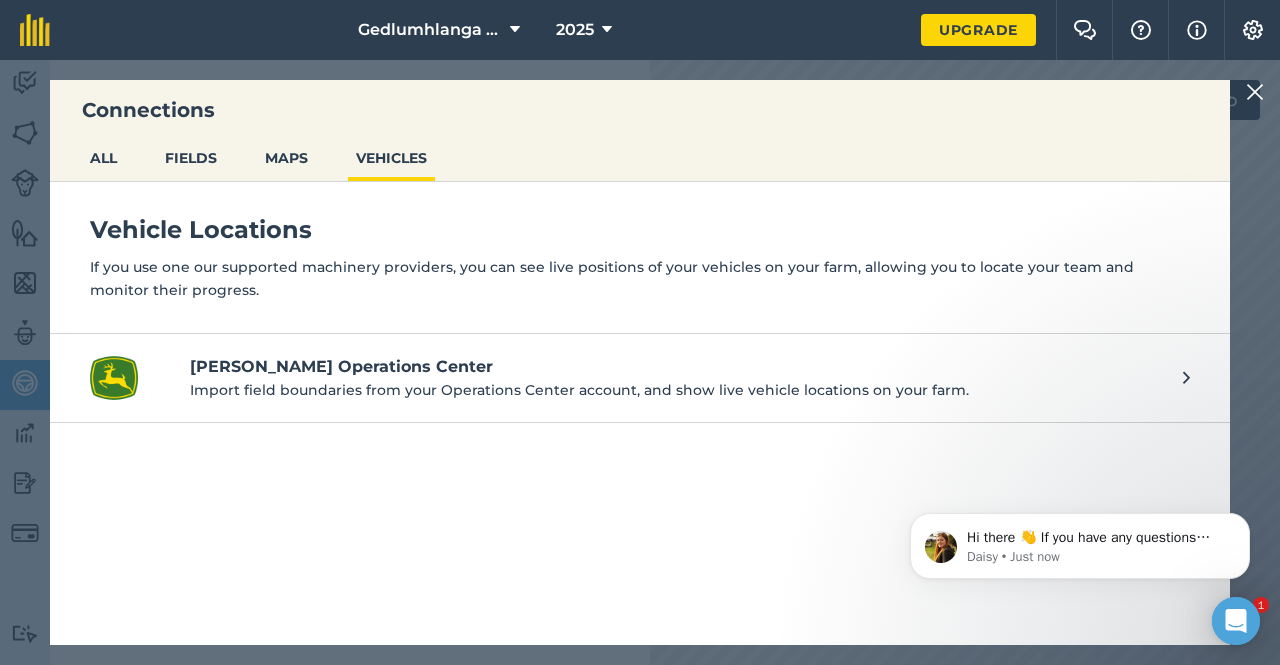 click on "John Deere Operations Center" at bounding box center (676, 367) 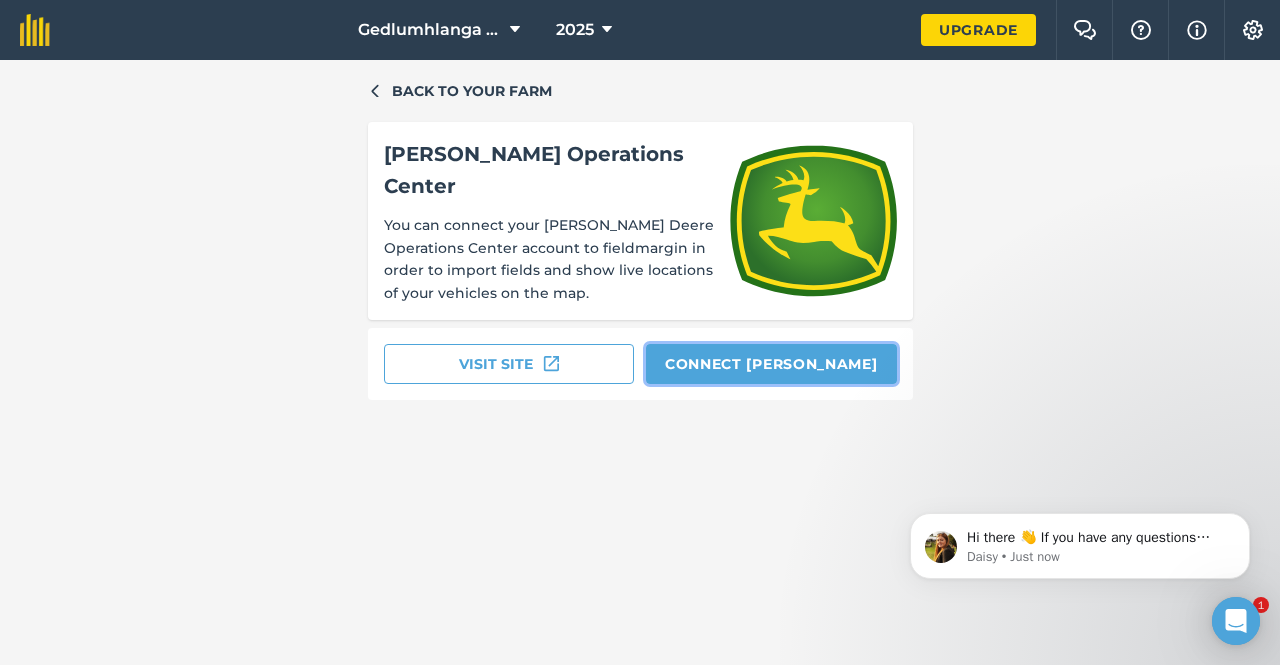 click on "Connect John Deere" at bounding box center (771, 364) 